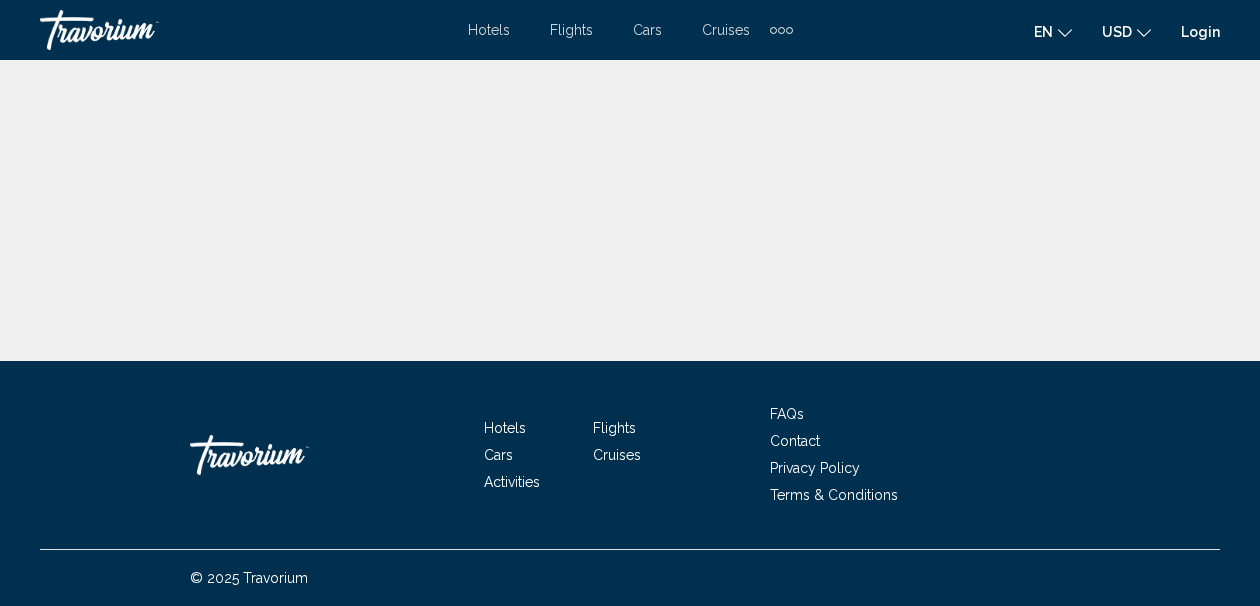 scroll, scrollTop: 0, scrollLeft: 0, axis: both 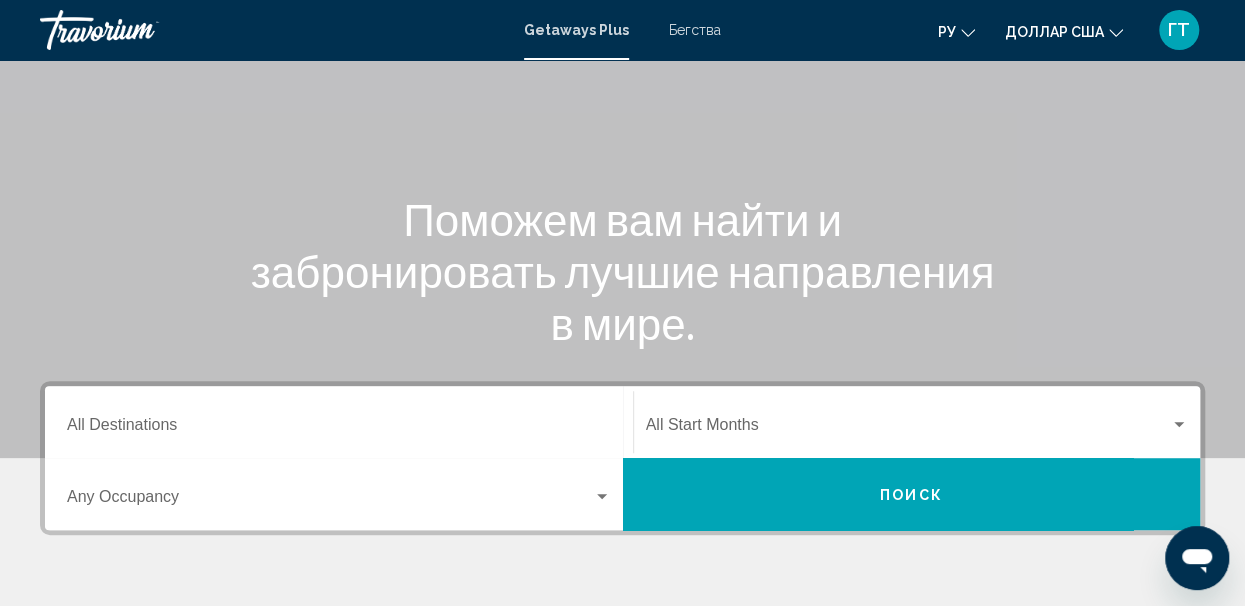 click on "Бегства" at bounding box center (695, 30) 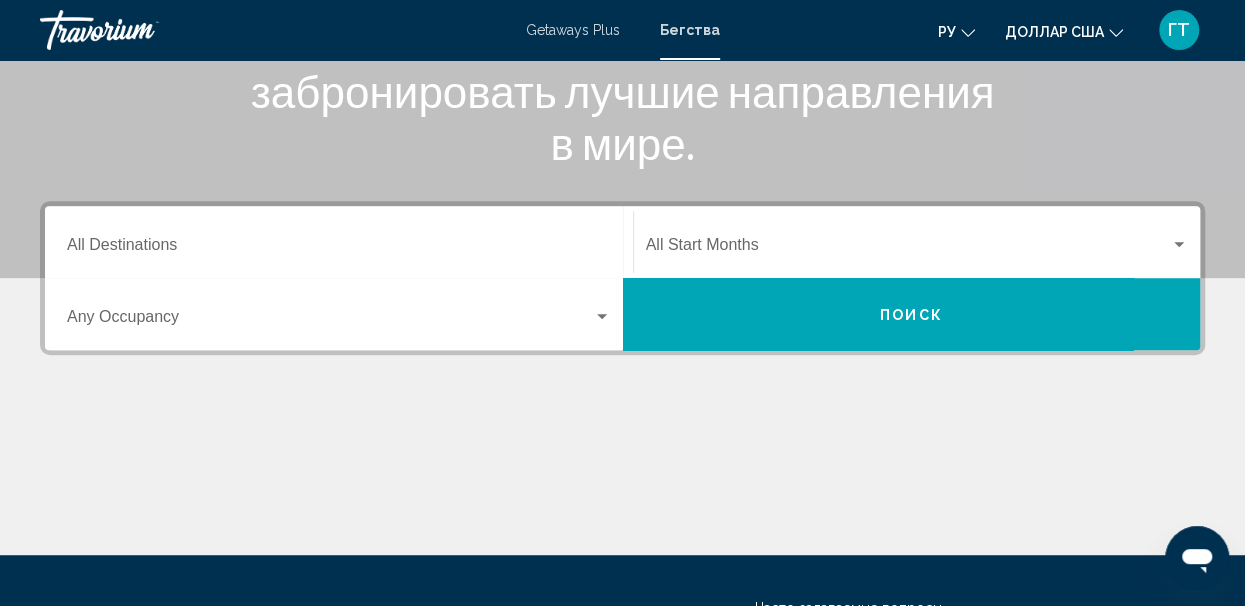 scroll, scrollTop: 326, scrollLeft: 0, axis: vertical 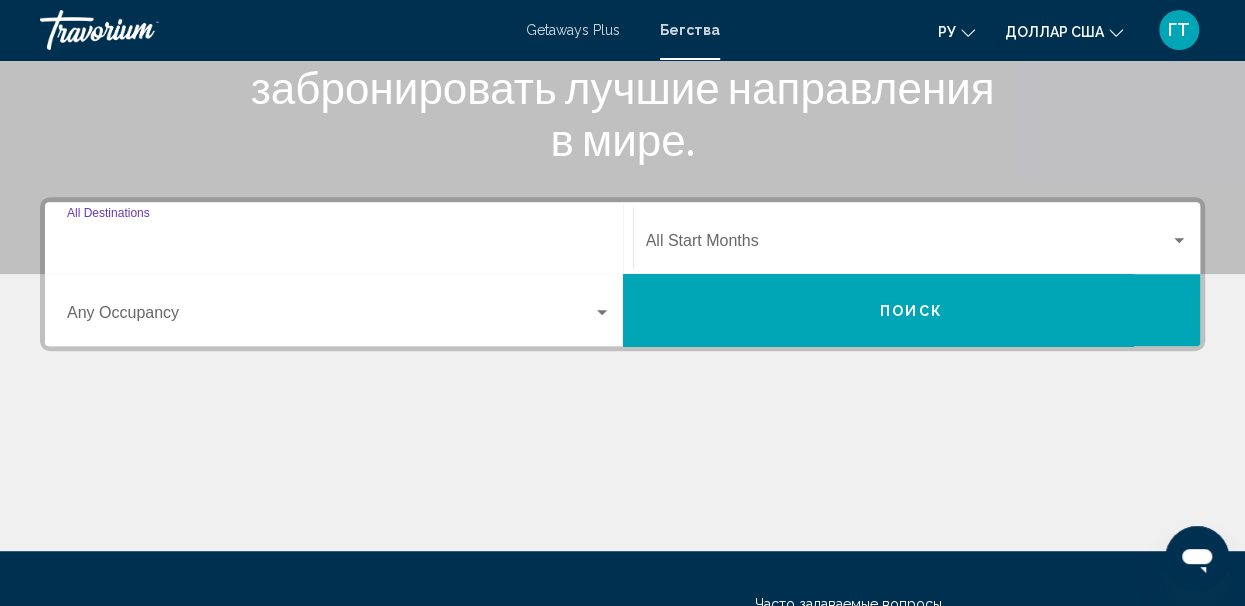 click on "Destination All Destinations" at bounding box center (339, 245) 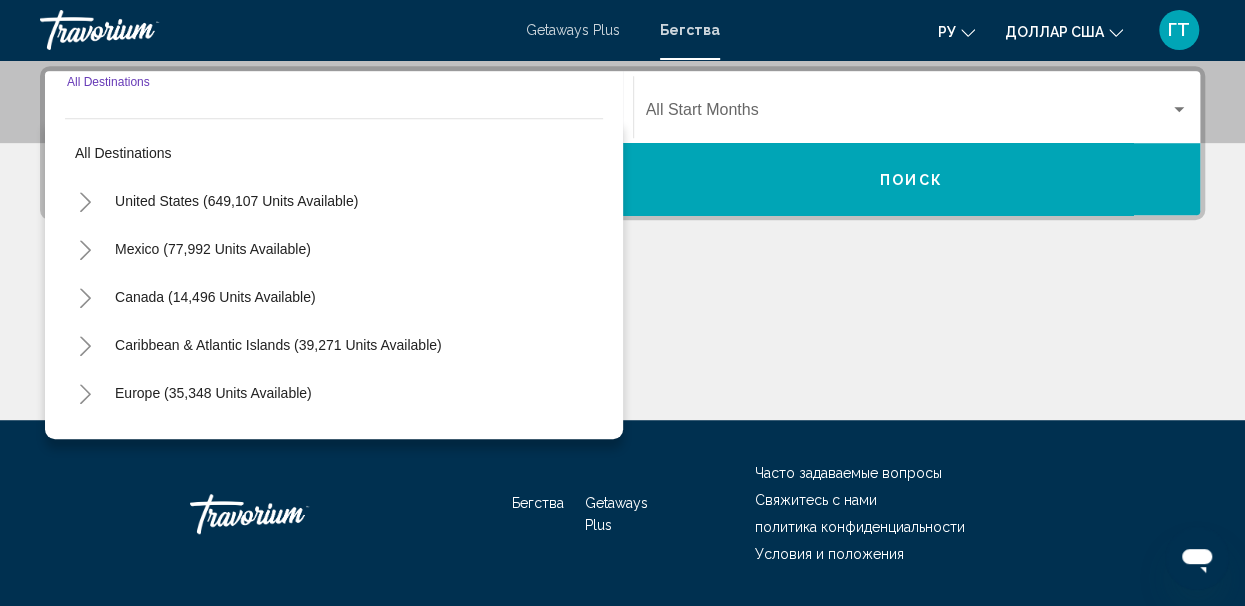 scroll, scrollTop: 458, scrollLeft: 0, axis: vertical 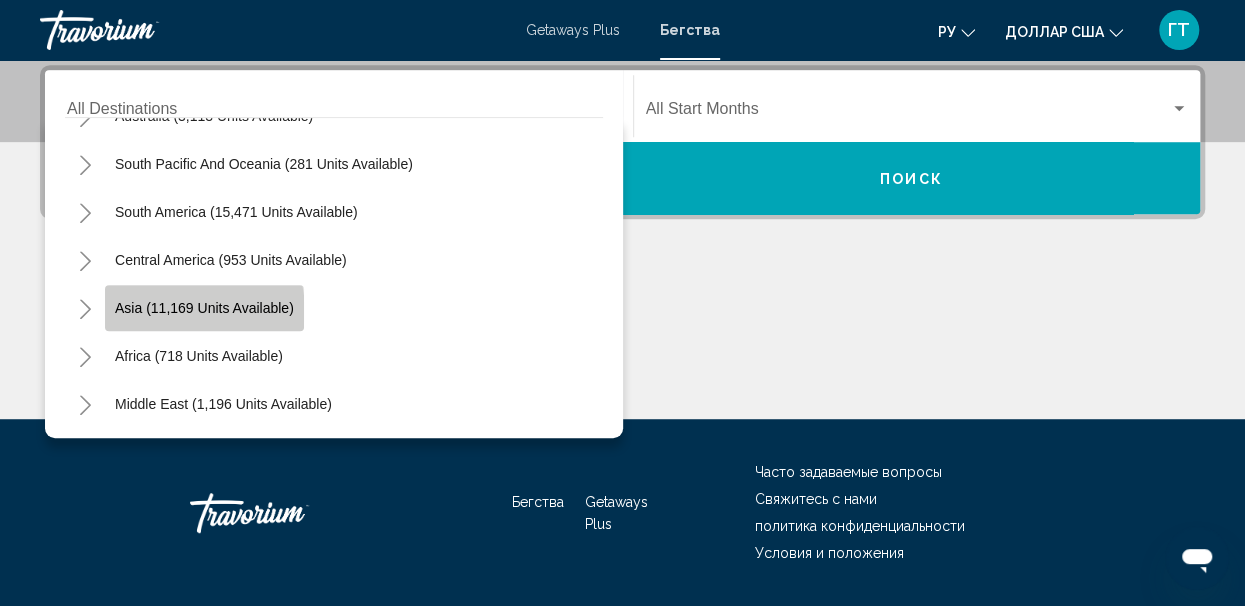 click on "Asia (11,169 units available)" 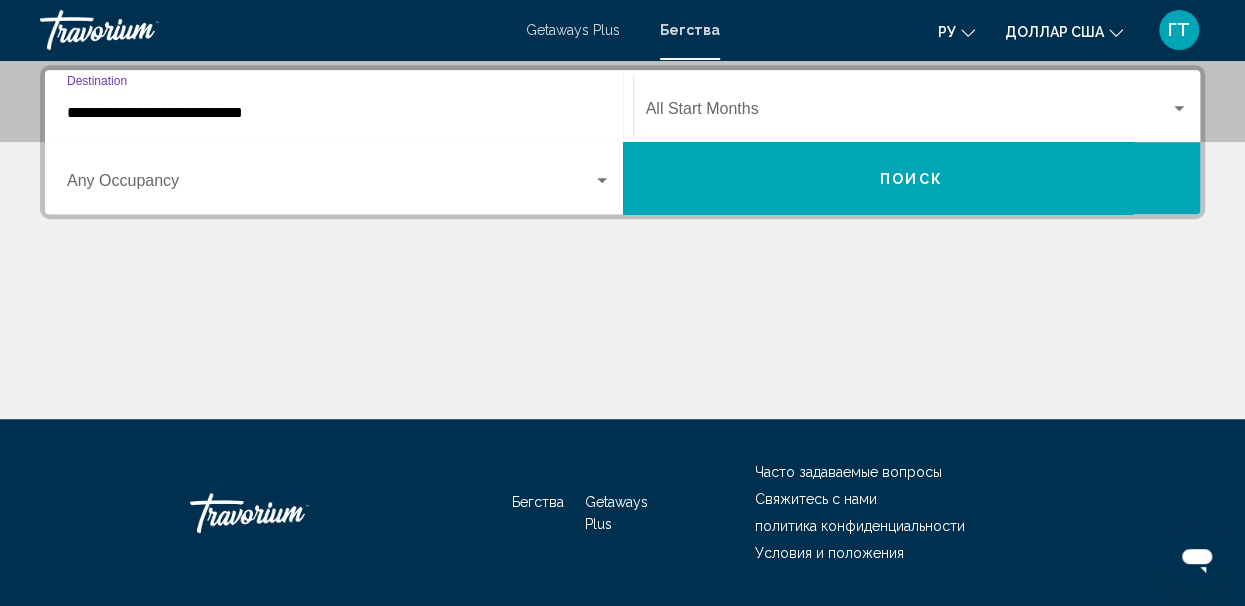 click on "Поиск" at bounding box center (912, 178) 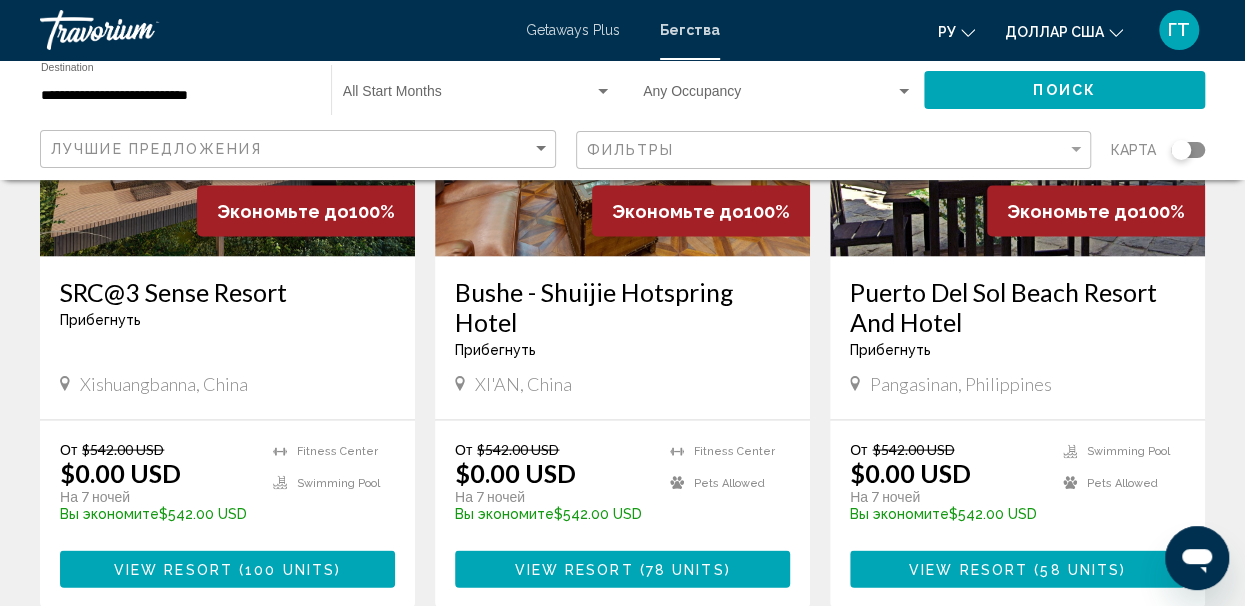 scroll, scrollTop: 1756, scrollLeft: 0, axis: vertical 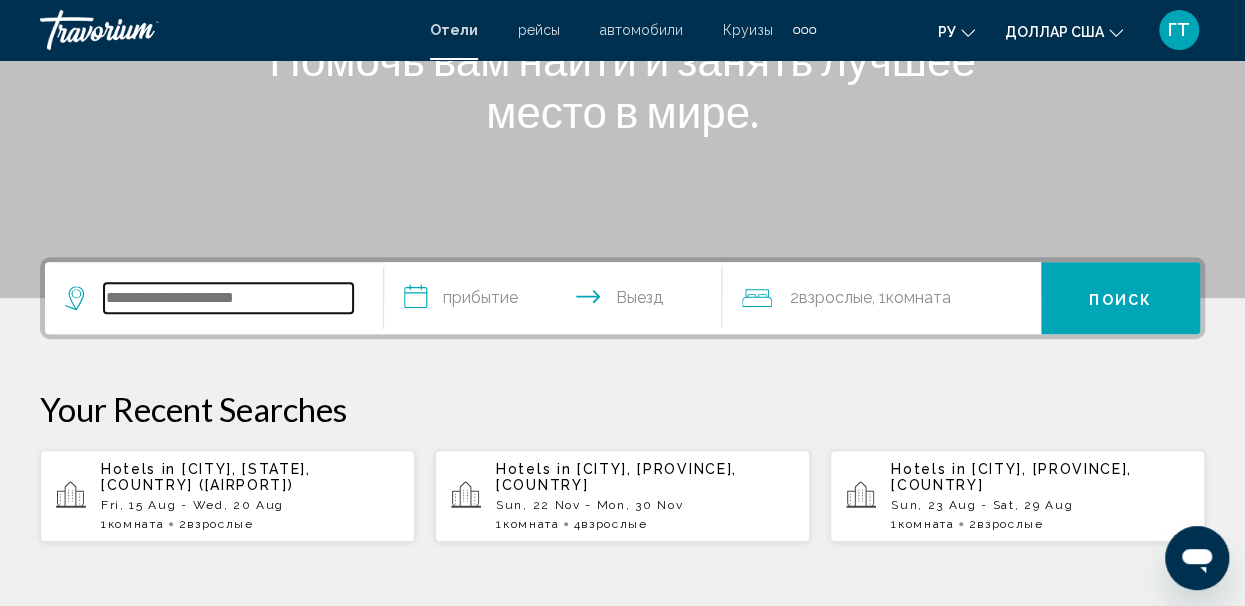 click at bounding box center [228, 298] 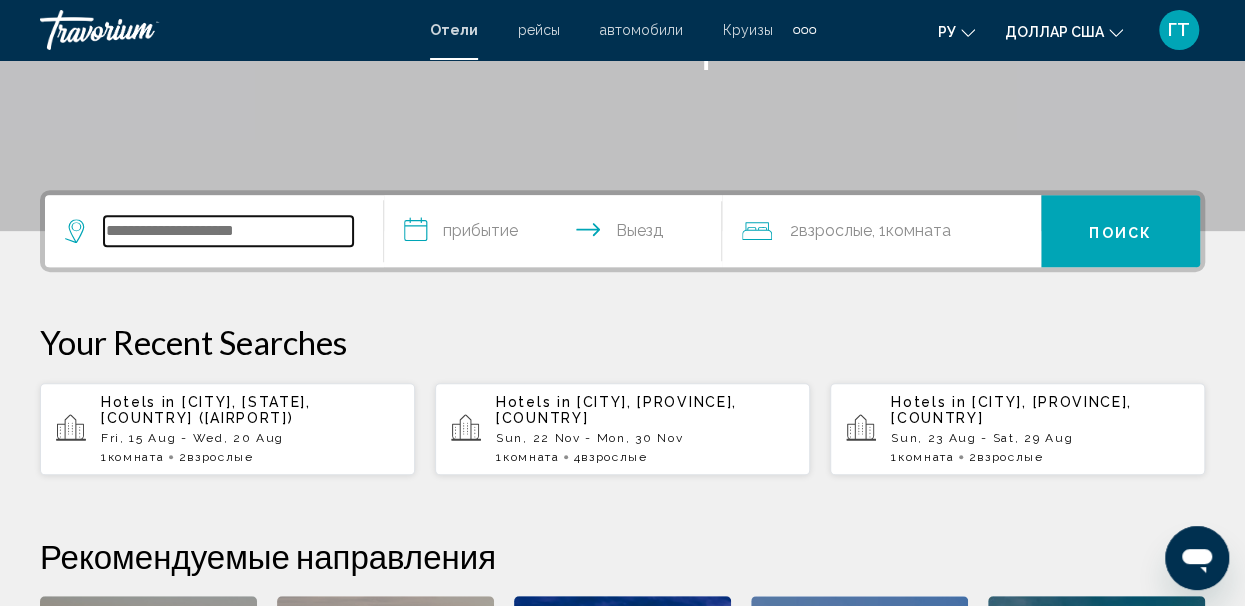 scroll, scrollTop: 494, scrollLeft: 0, axis: vertical 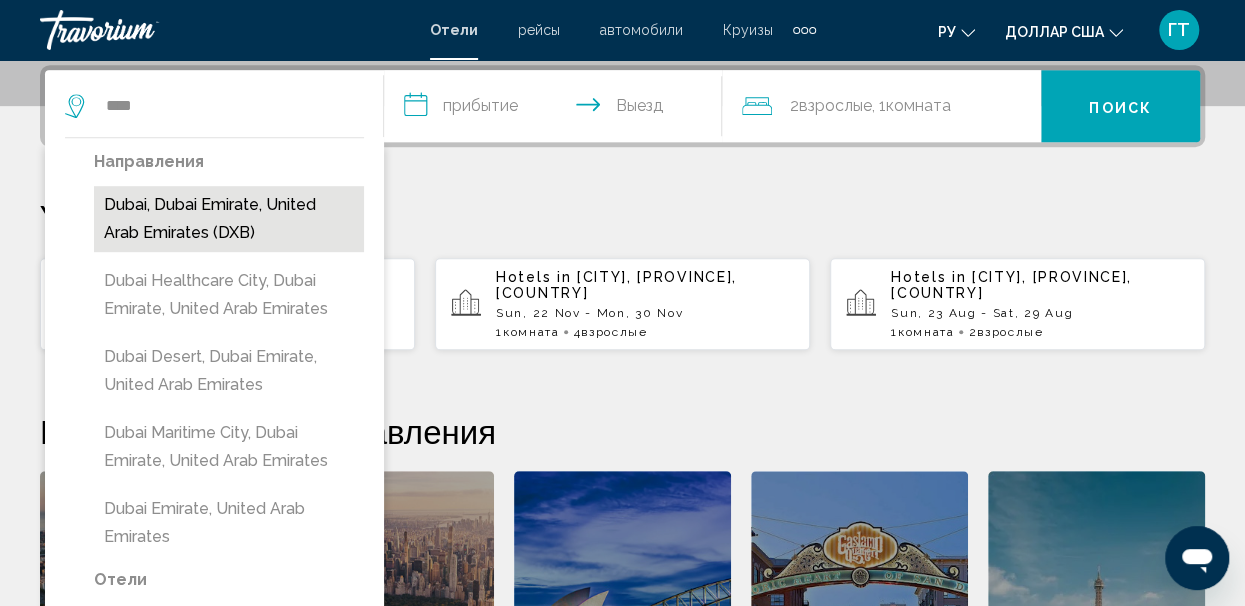 click on "Dubai, Dubai Emirate, United Arab Emirates (DXB)" at bounding box center [229, 219] 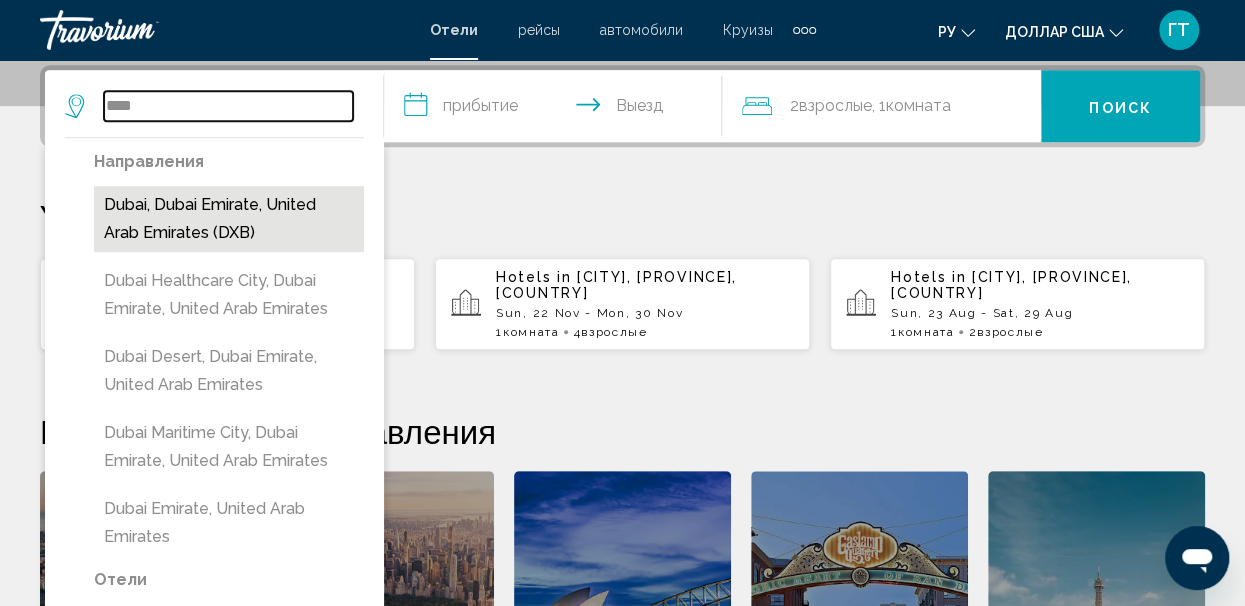 type on "**********" 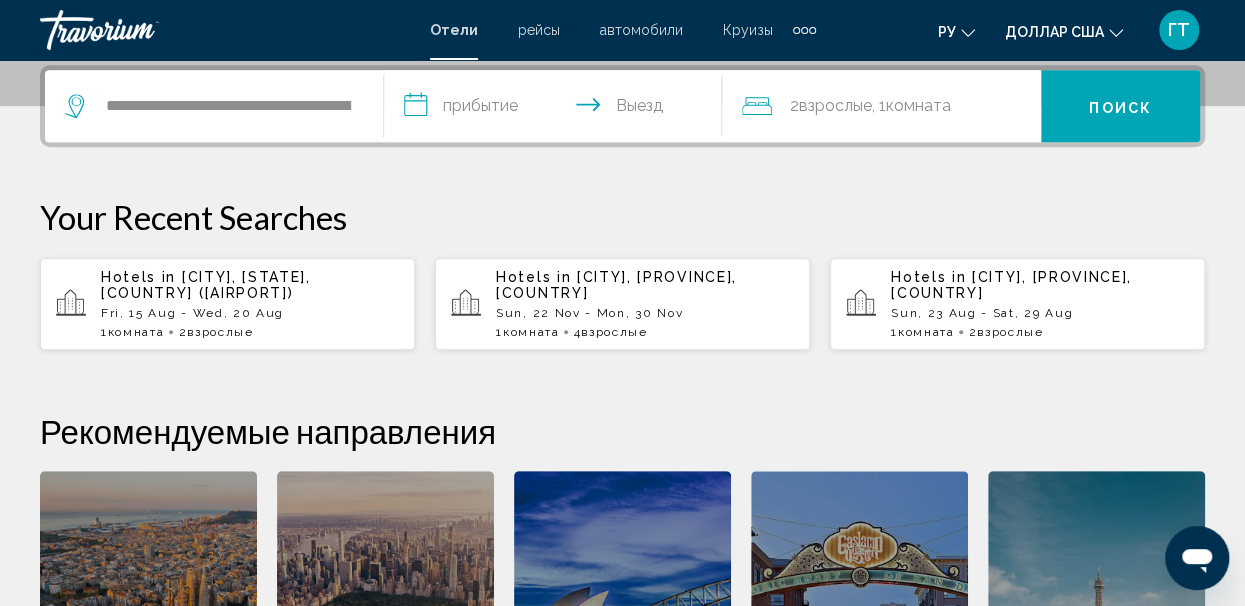 click on "**********" at bounding box center (557, 109) 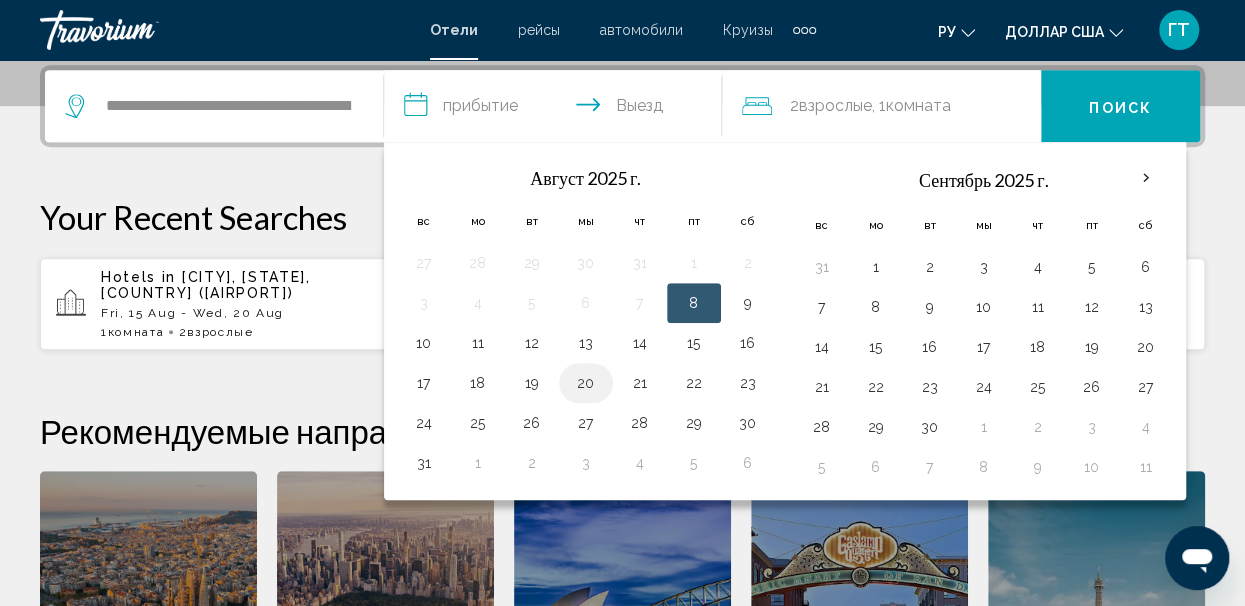 click on "20" at bounding box center (586, 383) 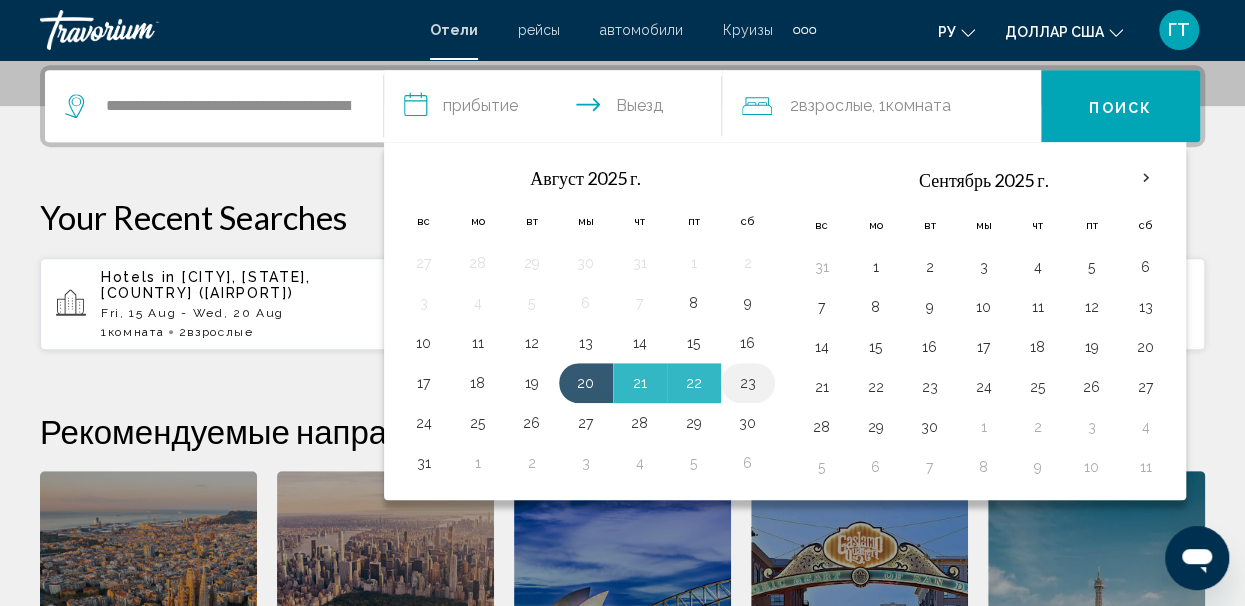 click on "23" at bounding box center [748, 383] 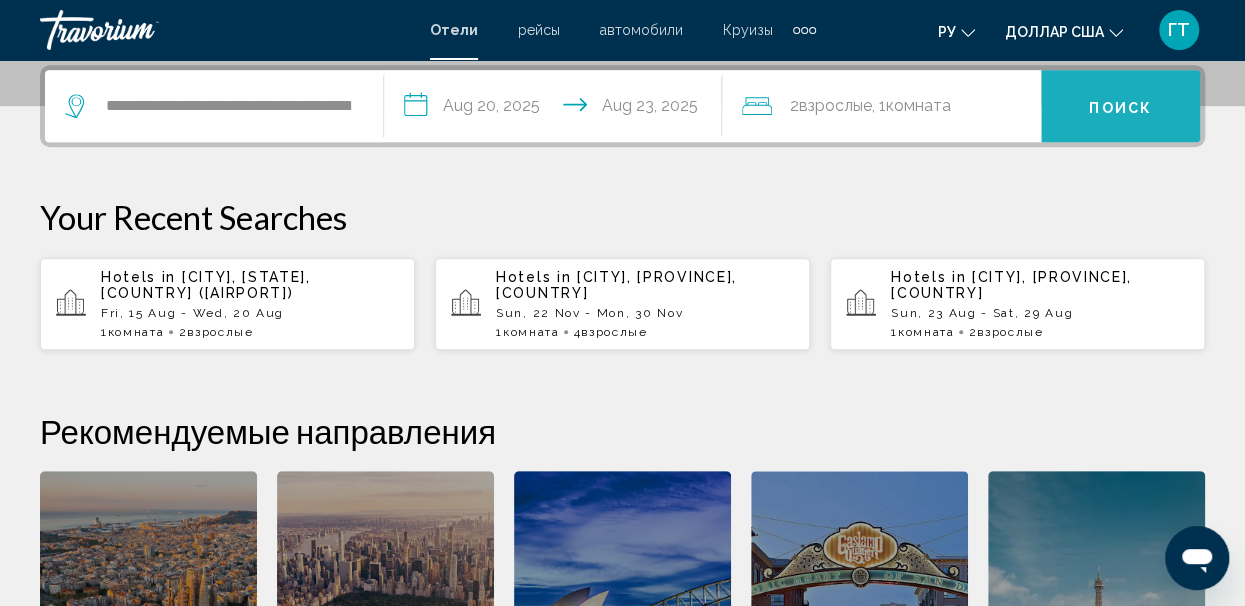 click on "Поиск" at bounding box center (1120, 107) 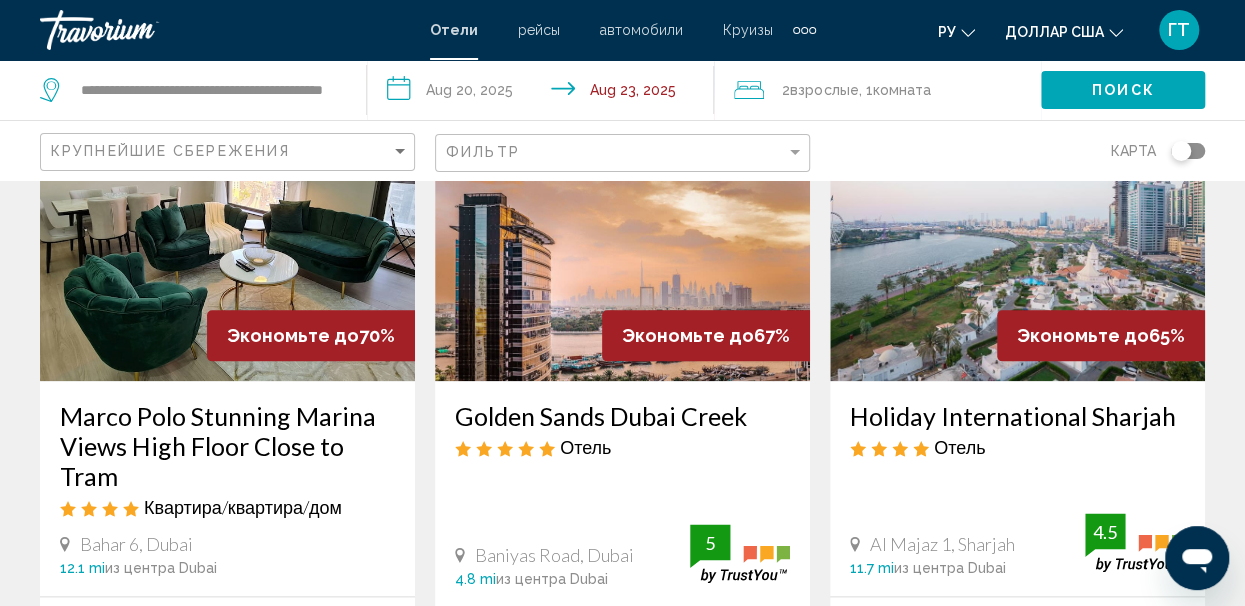 scroll, scrollTop: 979, scrollLeft: 0, axis: vertical 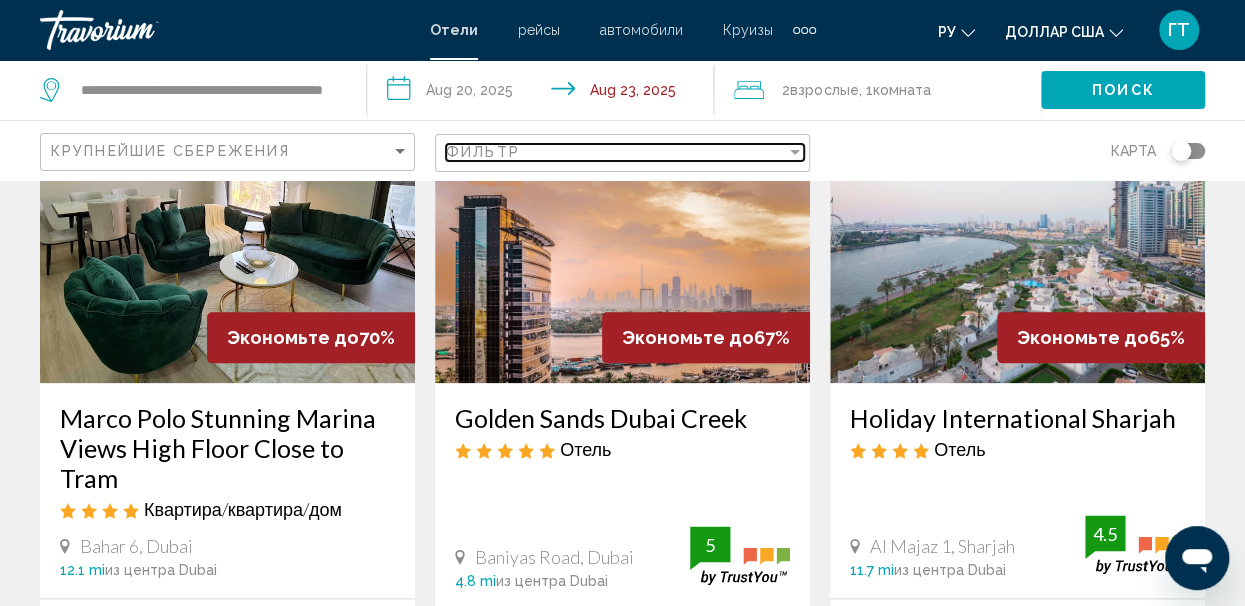 click on "Фильтр" at bounding box center (616, 152) 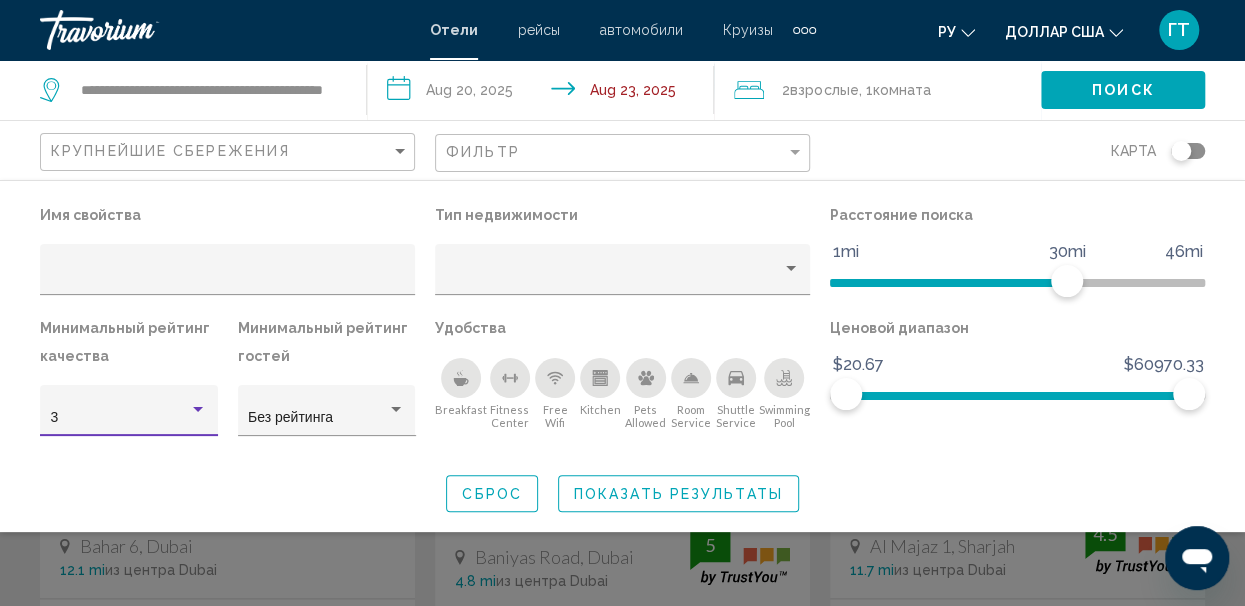 click at bounding box center (198, 410) 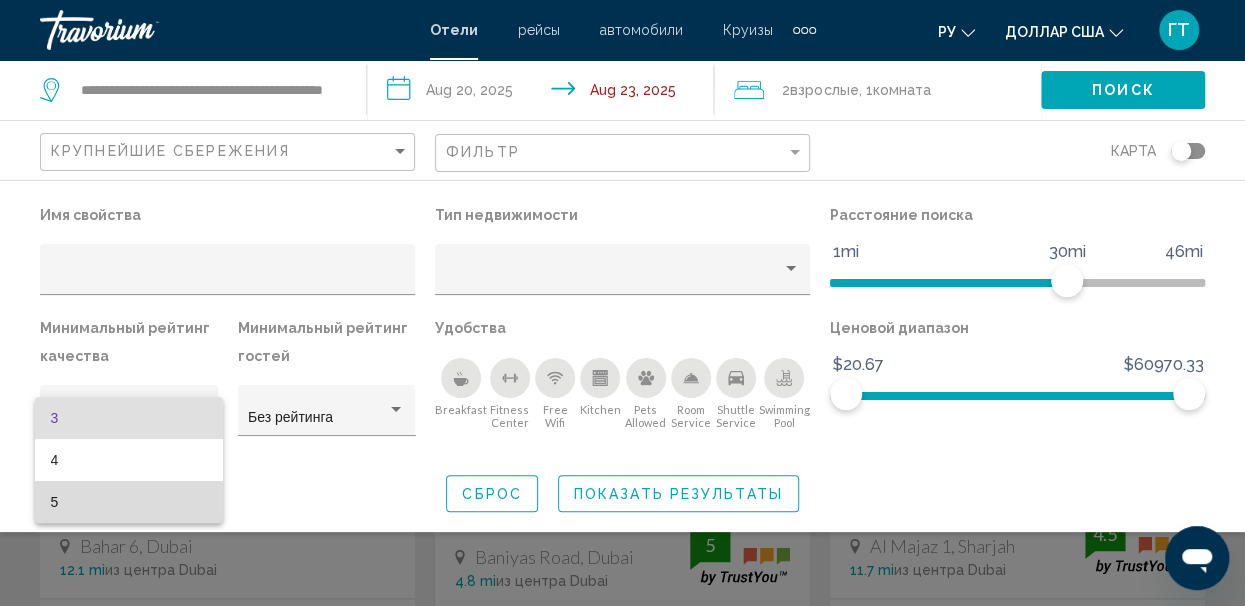 click on "5" at bounding box center [129, 502] 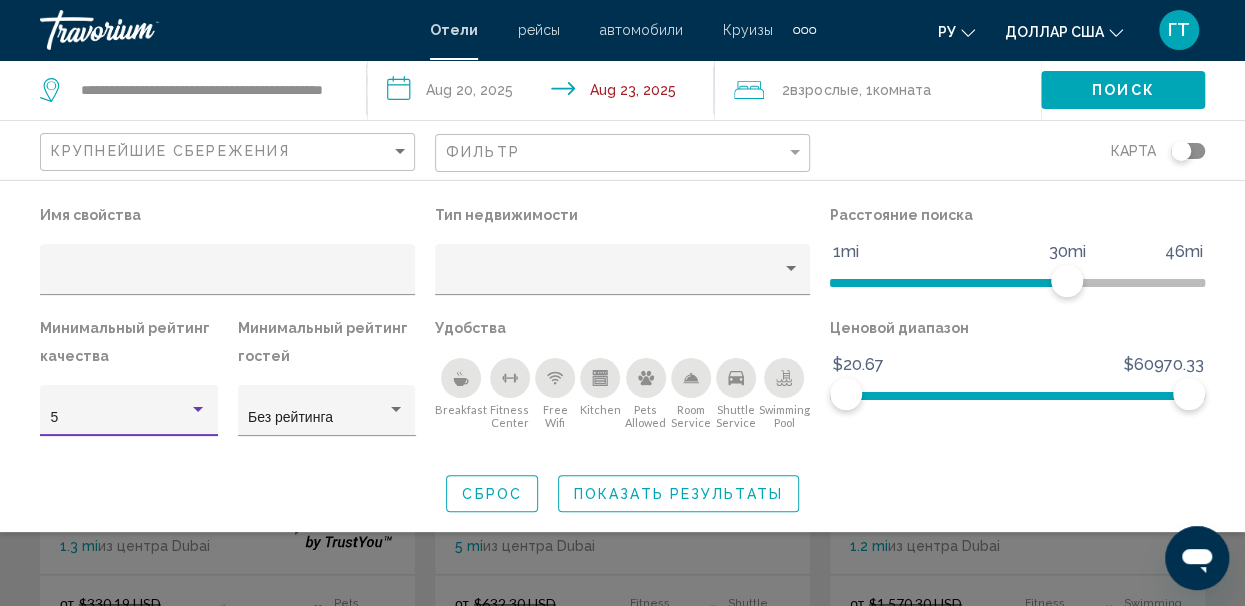 scroll, scrollTop: 963, scrollLeft: 0, axis: vertical 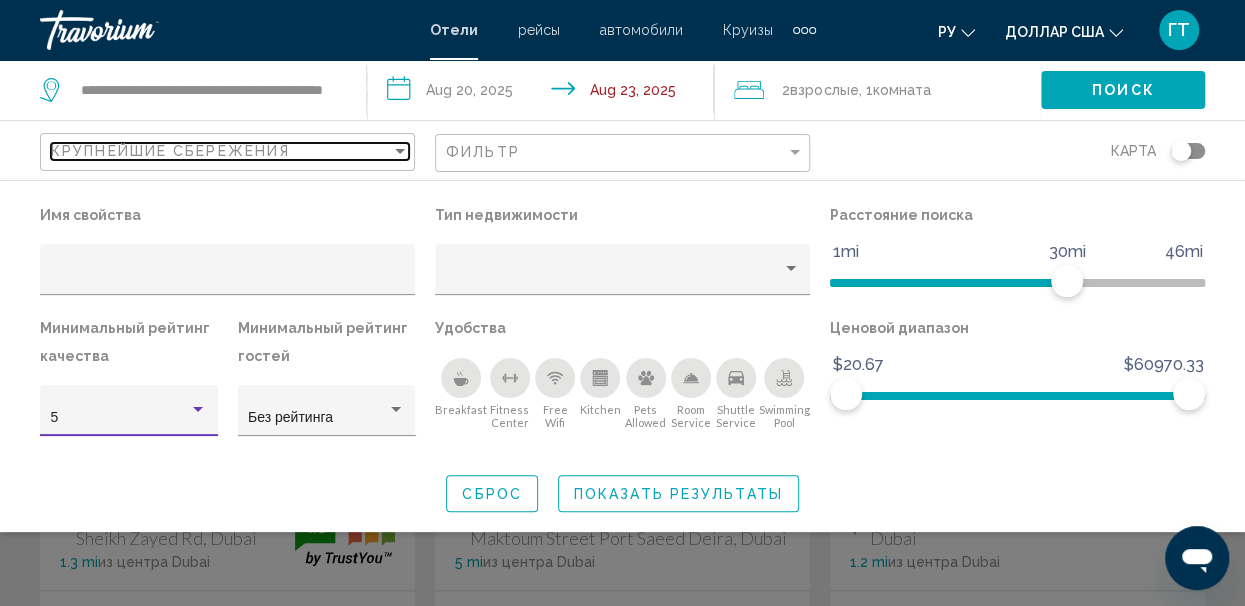 click on "Крупнейшие сбережения" at bounding box center (221, 151) 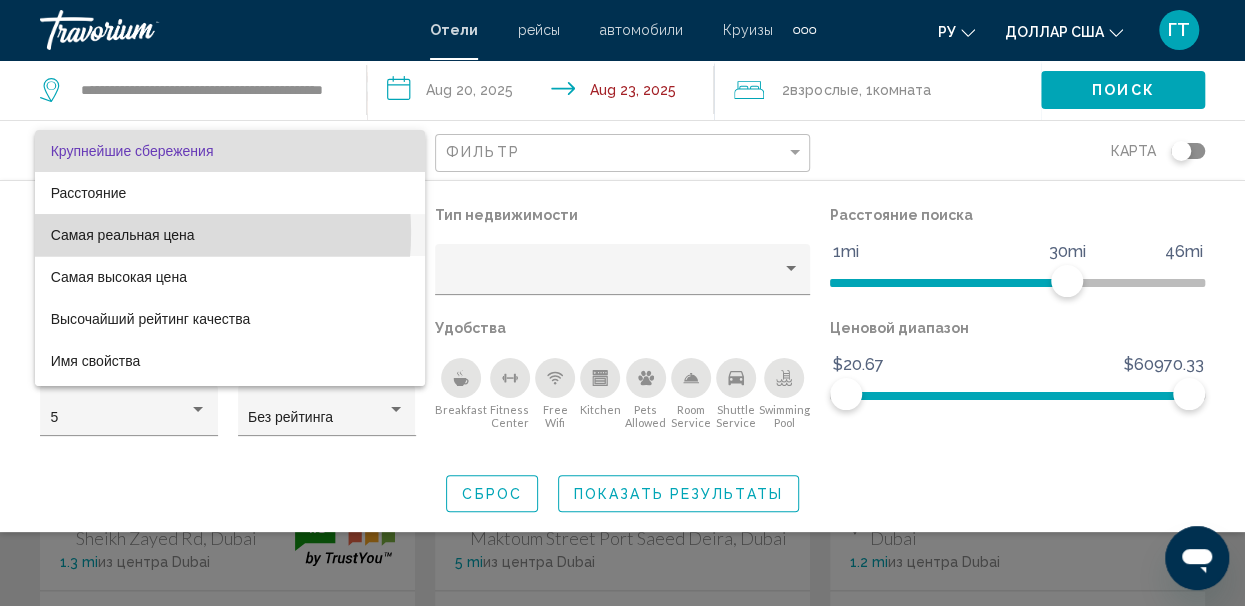 click on "Самая реальная цена" at bounding box center [123, 235] 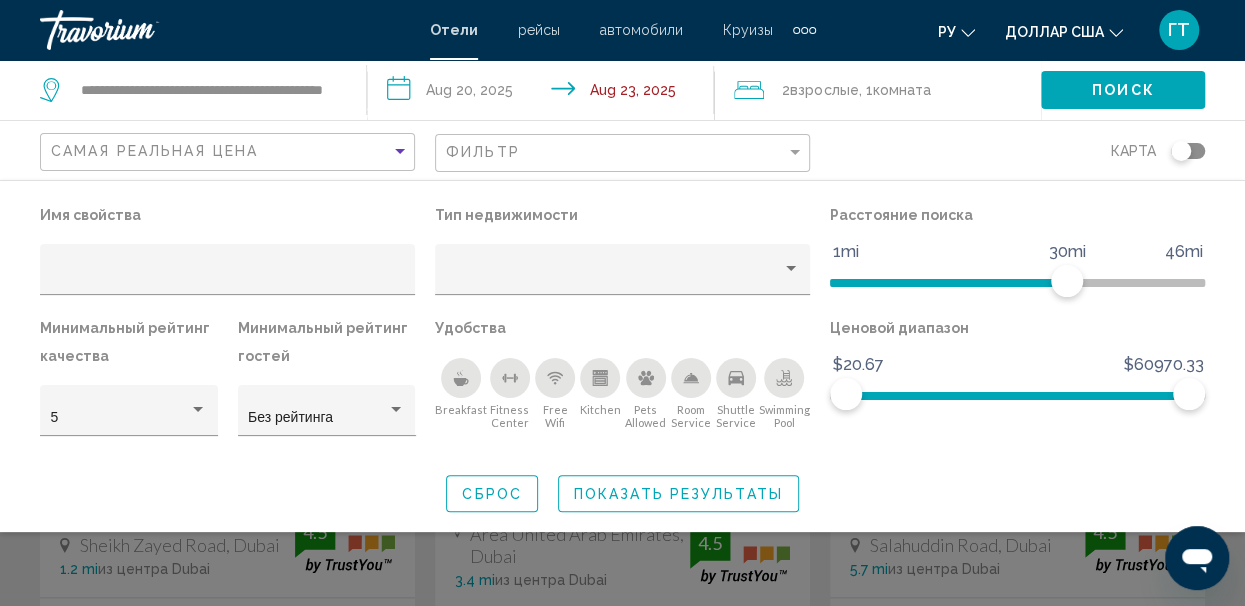 click on "Поиск" 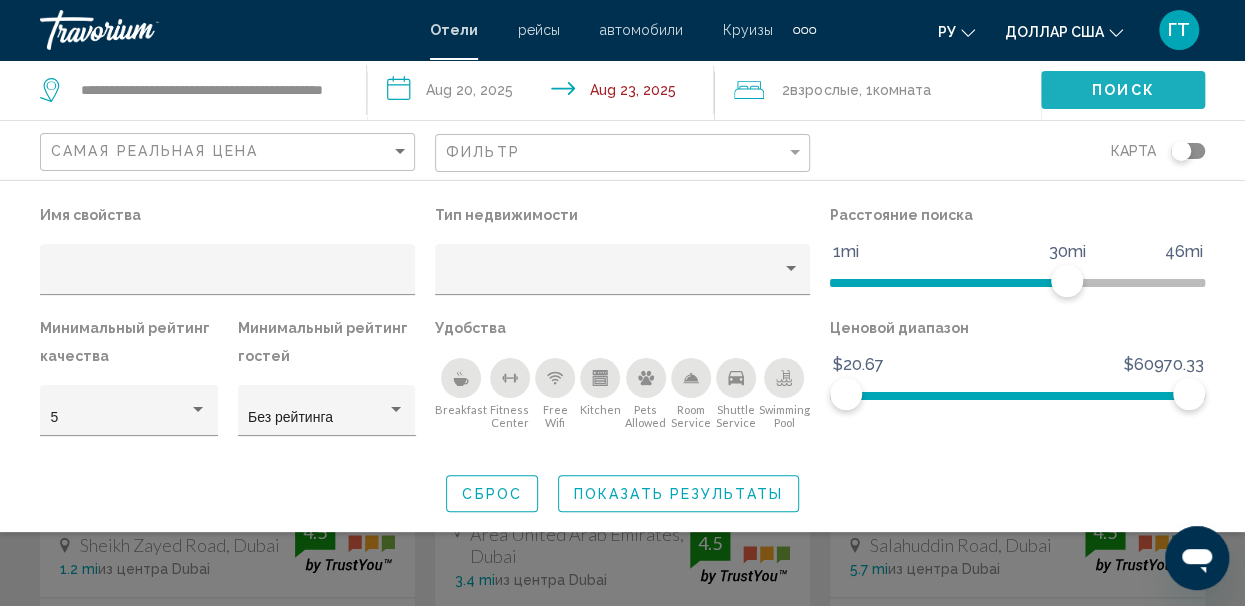 click on "Поиск" 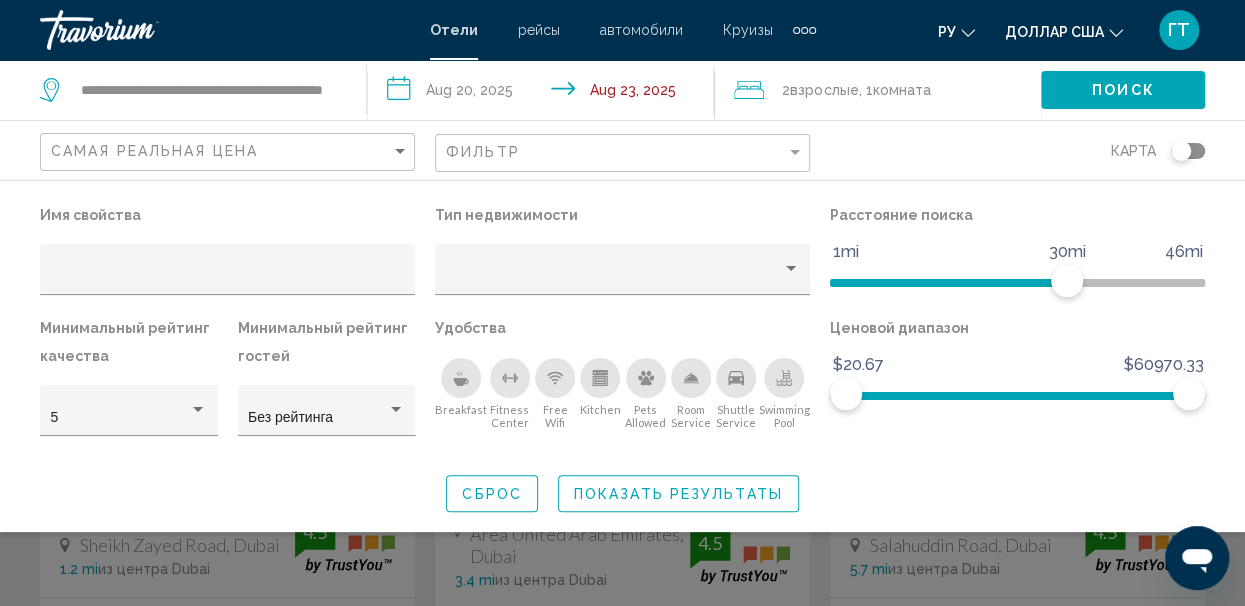click on "Показать результаты" 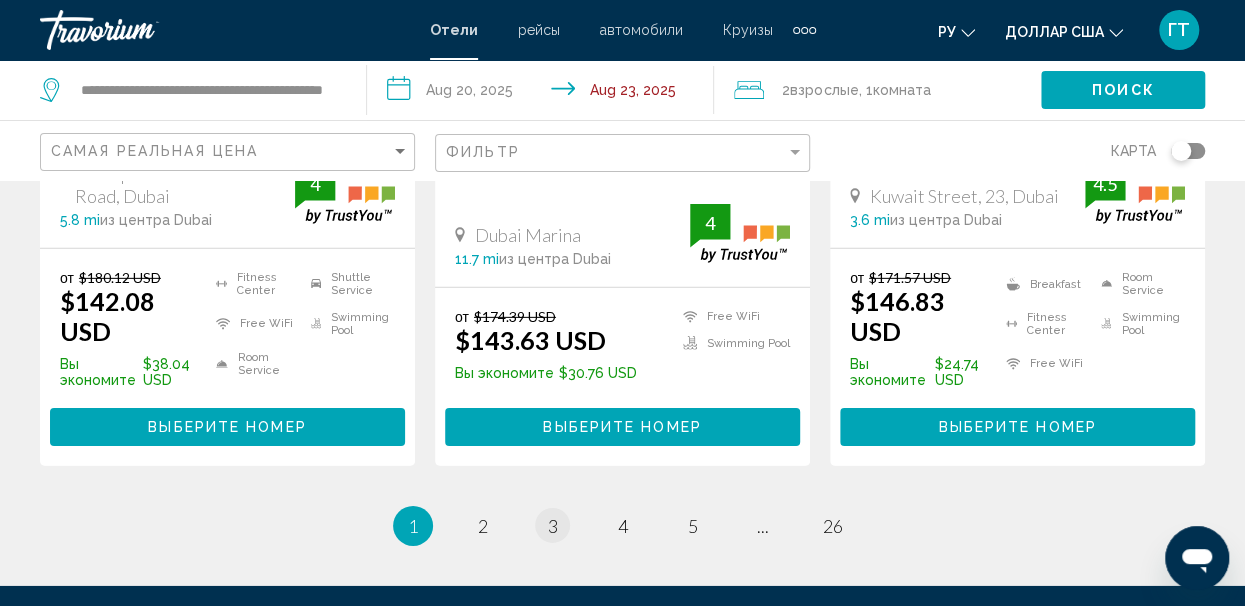 scroll, scrollTop: 2876, scrollLeft: 0, axis: vertical 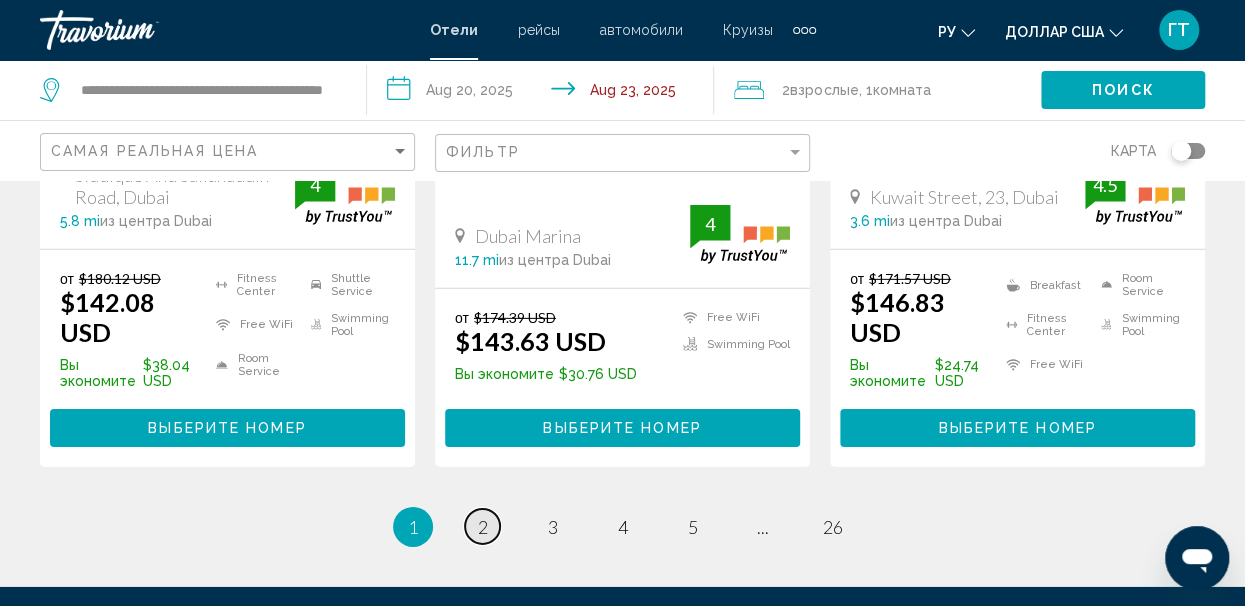 click on "2" at bounding box center (483, 527) 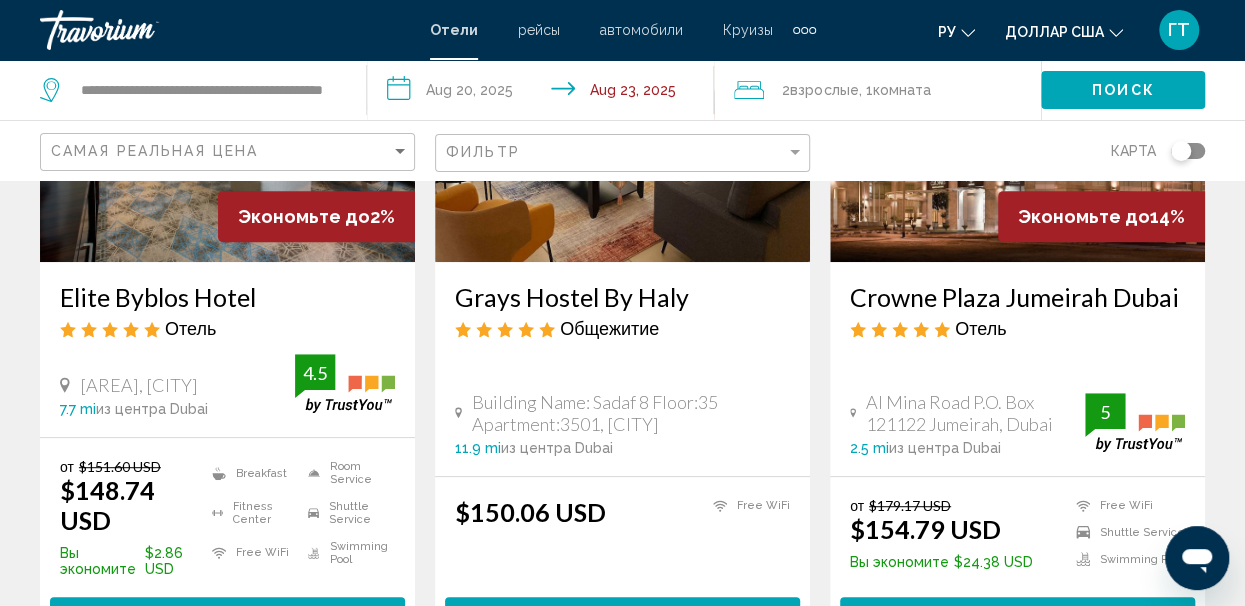 scroll, scrollTop: 400, scrollLeft: 0, axis: vertical 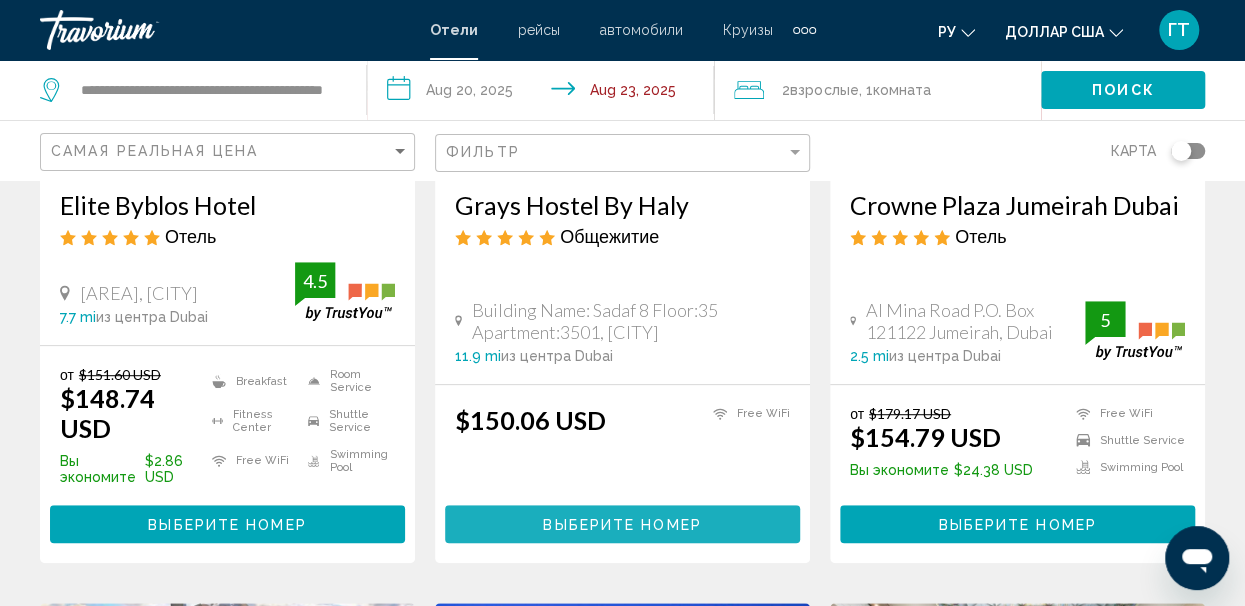 click on "Выберите номер" at bounding box center [622, 525] 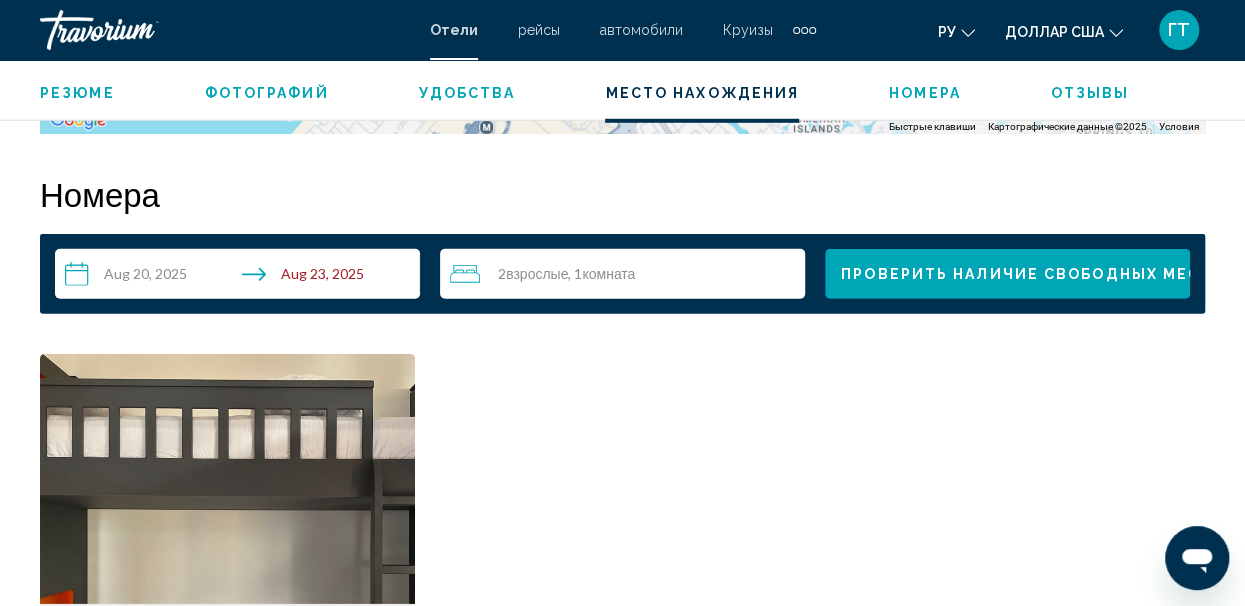 scroll, scrollTop: 2824, scrollLeft: 0, axis: vertical 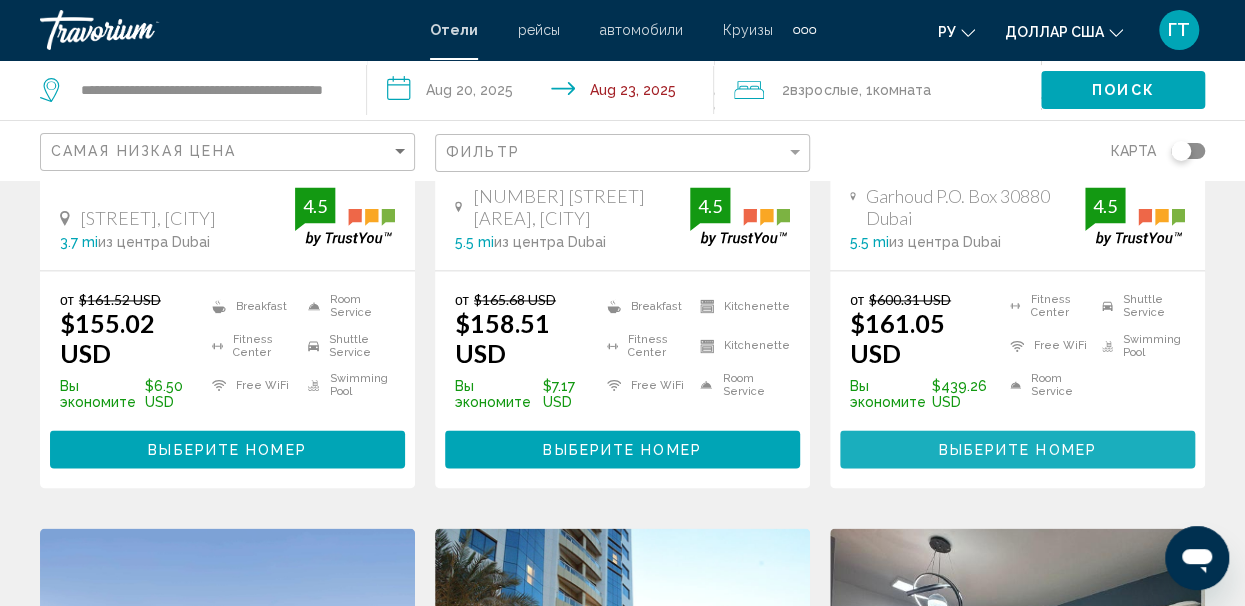 click on "Выберите номер" at bounding box center [1017, 450] 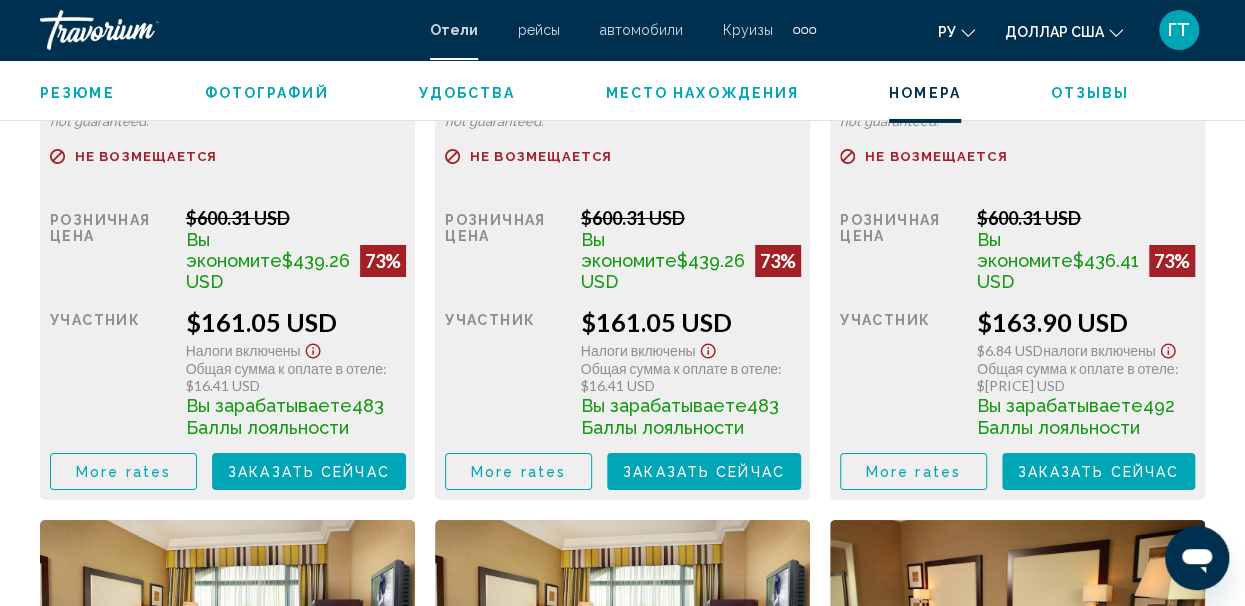 scroll, scrollTop: 3423, scrollLeft: 0, axis: vertical 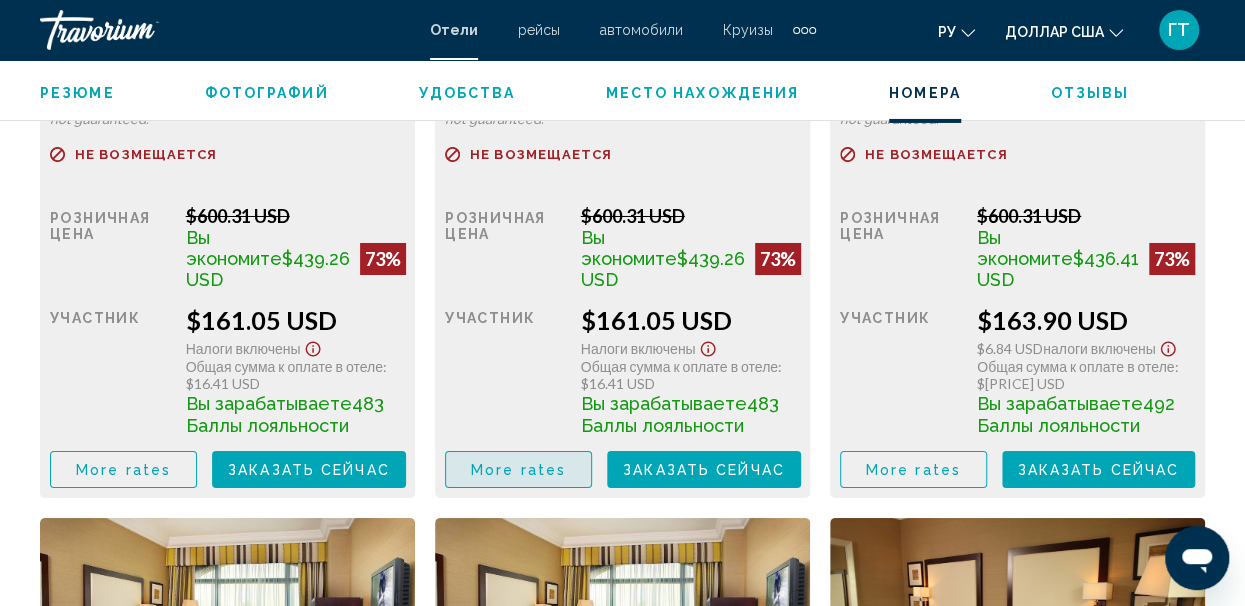 click on "More rates" at bounding box center (518, 470) 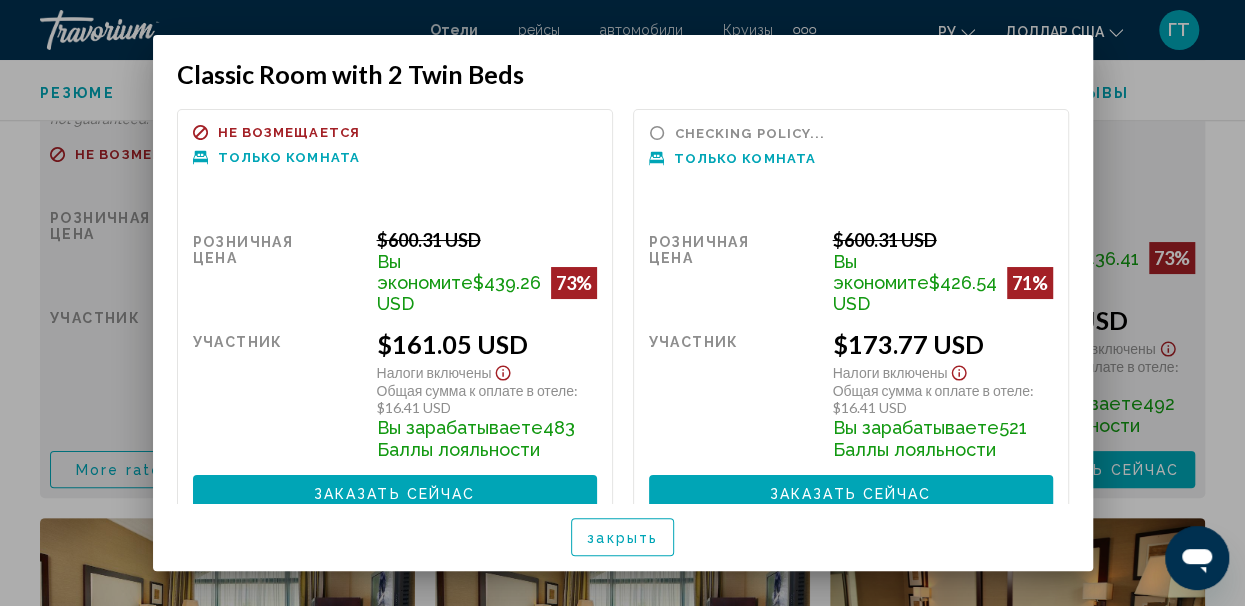 scroll, scrollTop: 0, scrollLeft: 0, axis: both 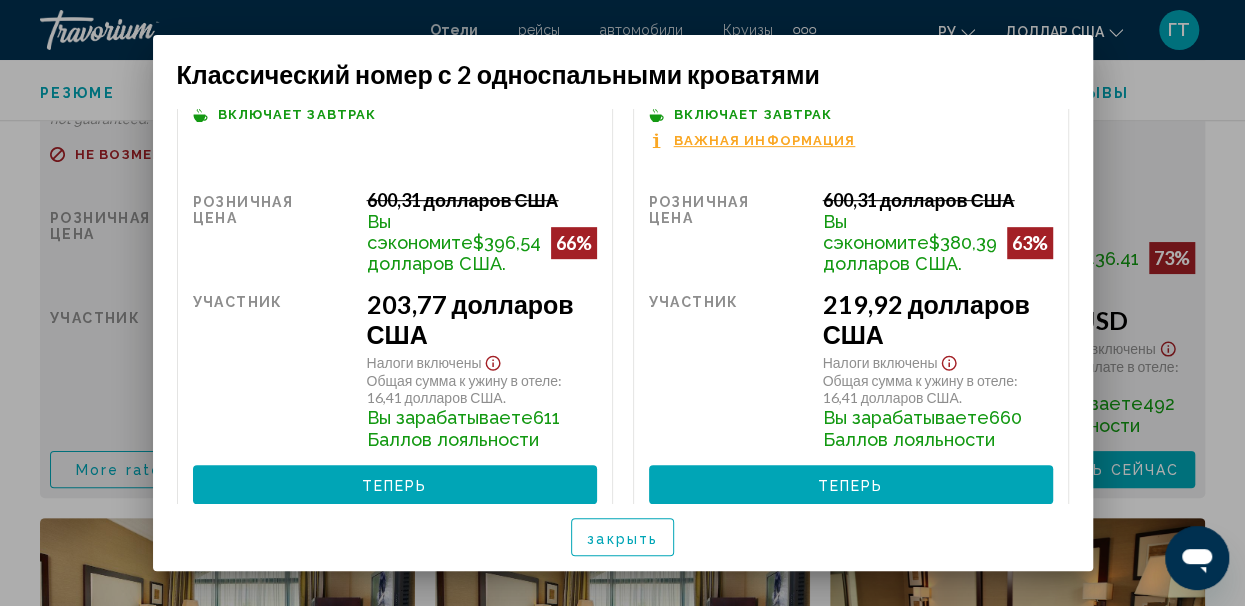 click at bounding box center (622, 303) 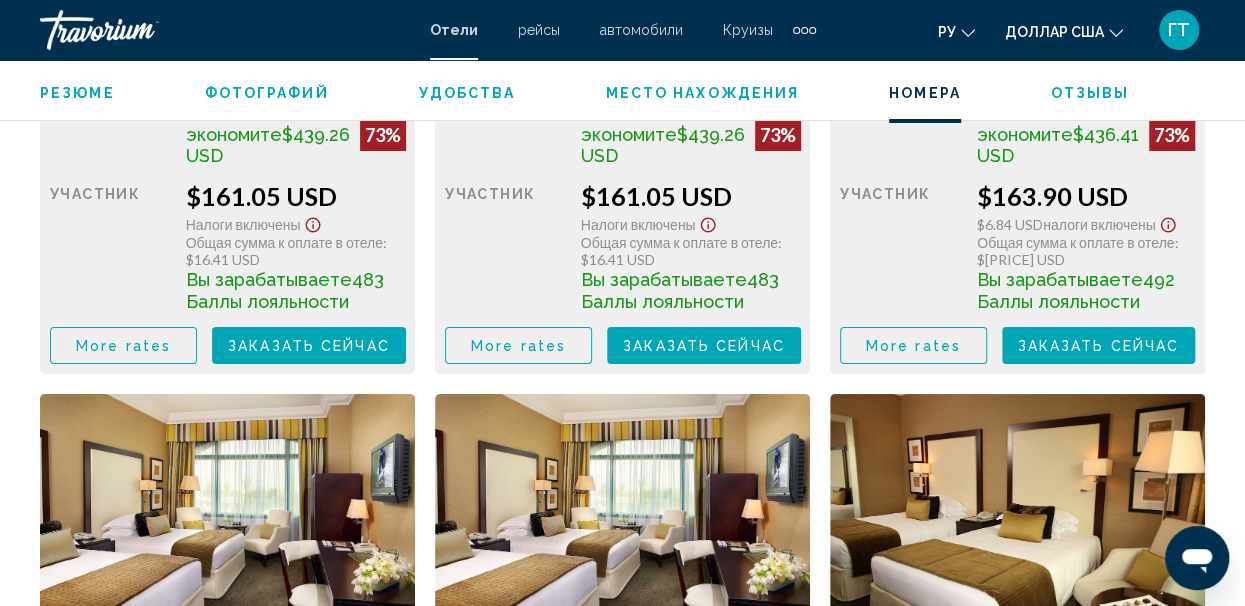 scroll, scrollTop: 3548, scrollLeft: 0, axis: vertical 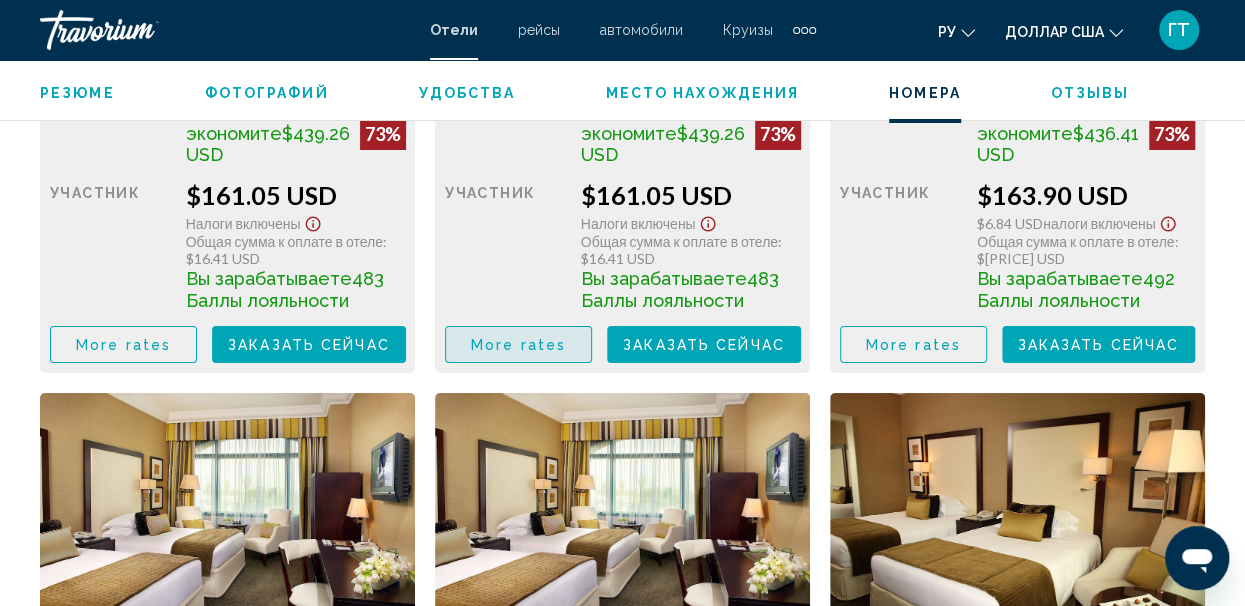 click on "More rates" at bounding box center [518, 345] 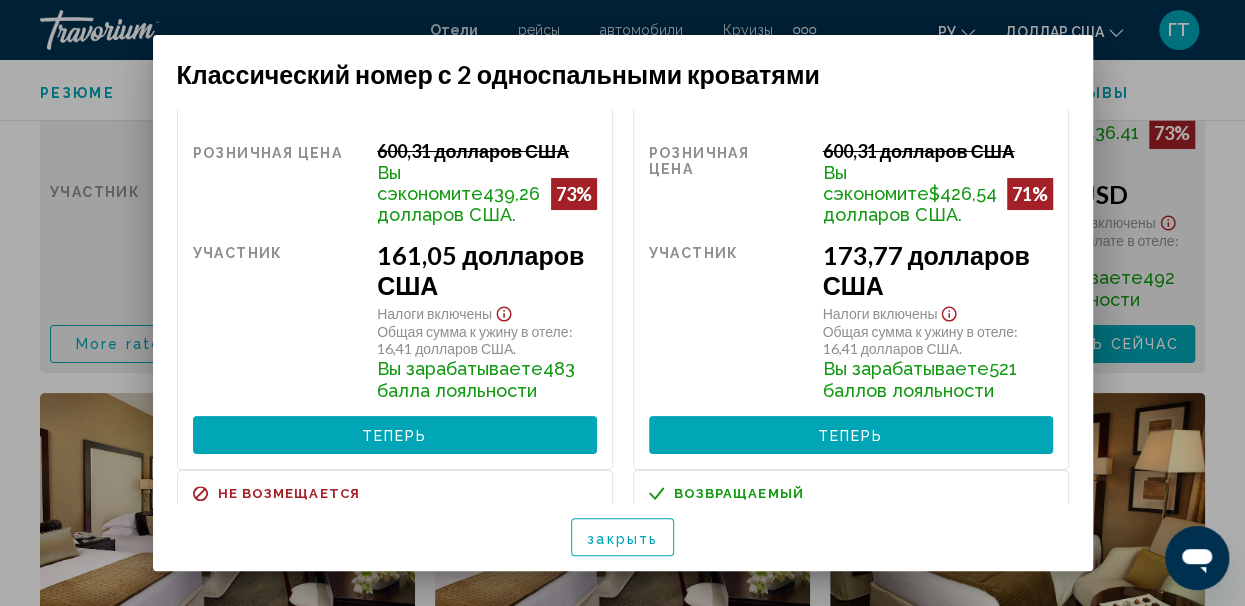 scroll, scrollTop: 0, scrollLeft: 0, axis: both 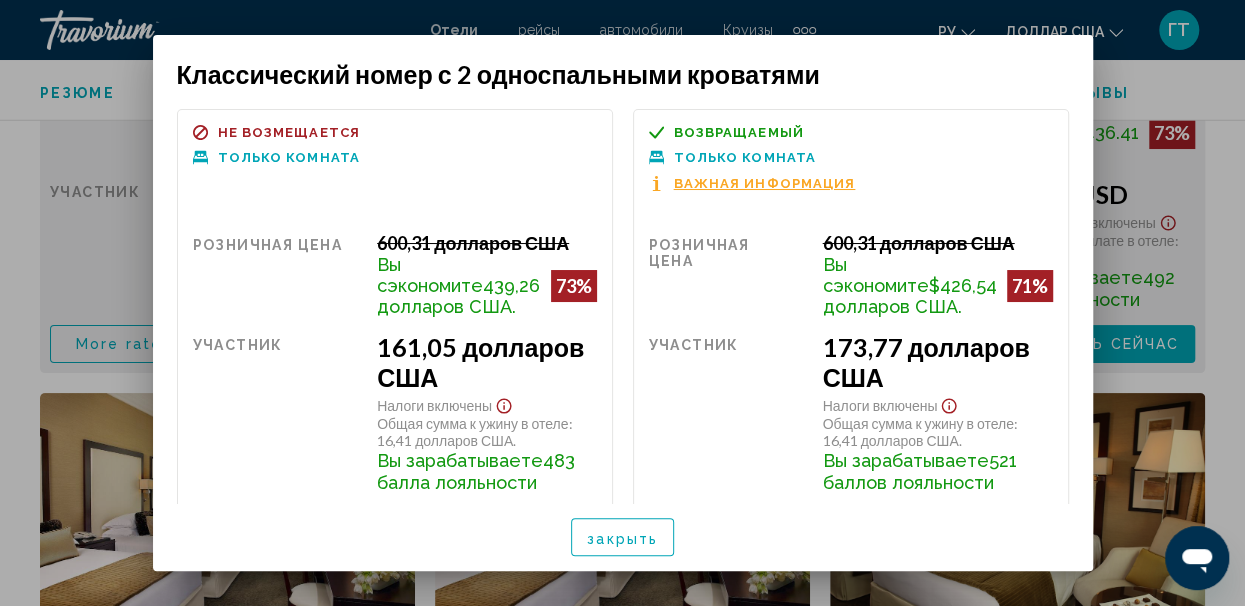 click at bounding box center (622, 303) 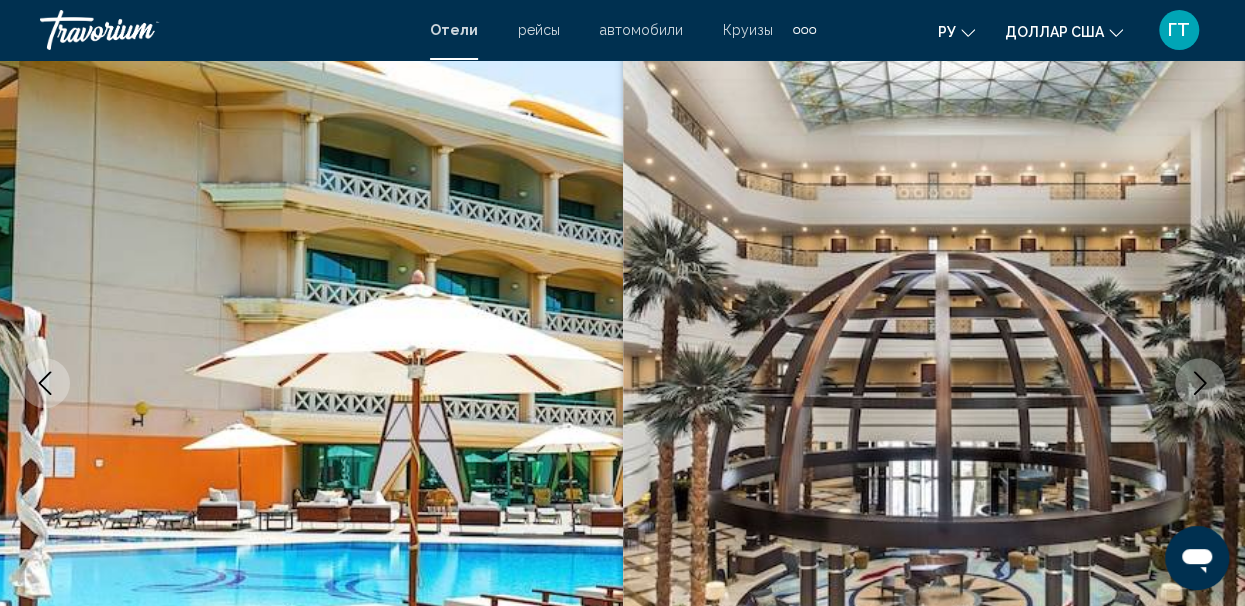 scroll, scrollTop: 0, scrollLeft: 0, axis: both 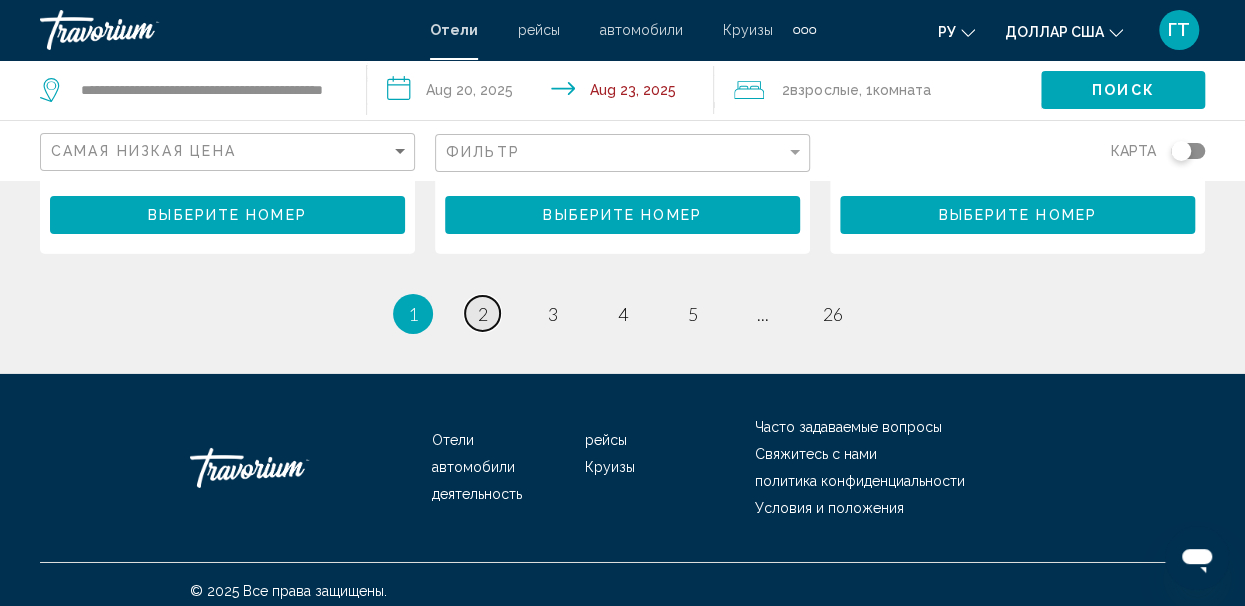 click on "2" at bounding box center [483, 314] 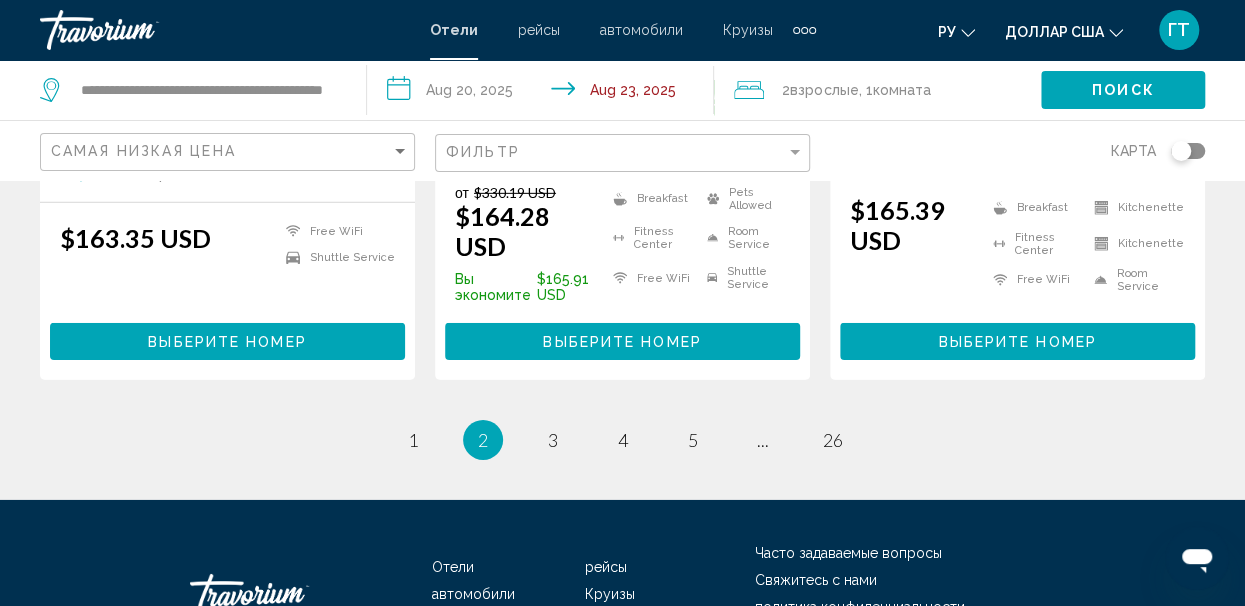 scroll, scrollTop: 2936, scrollLeft: 0, axis: vertical 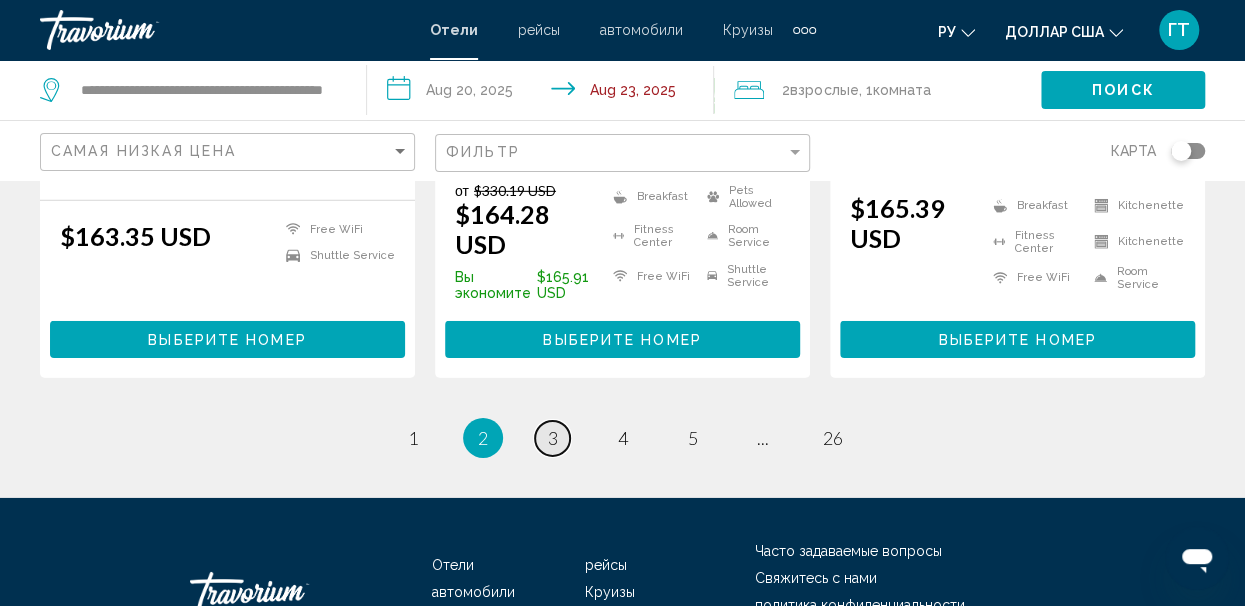 click on "page  3" at bounding box center (552, 438) 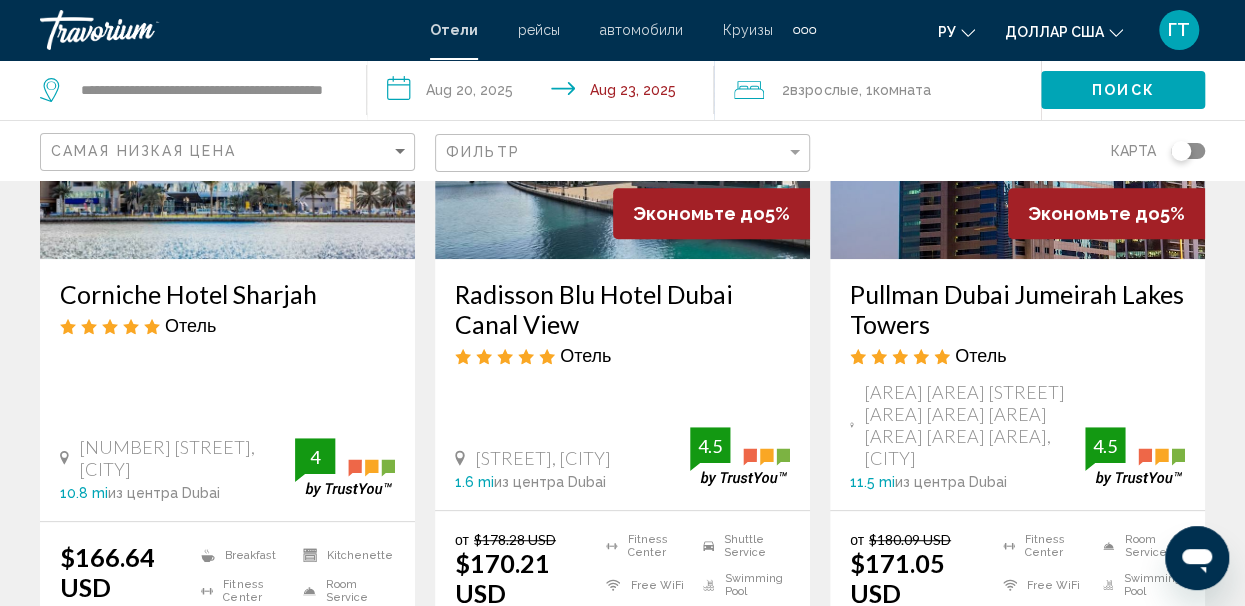 scroll, scrollTop: 0, scrollLeft: 0, axis: both 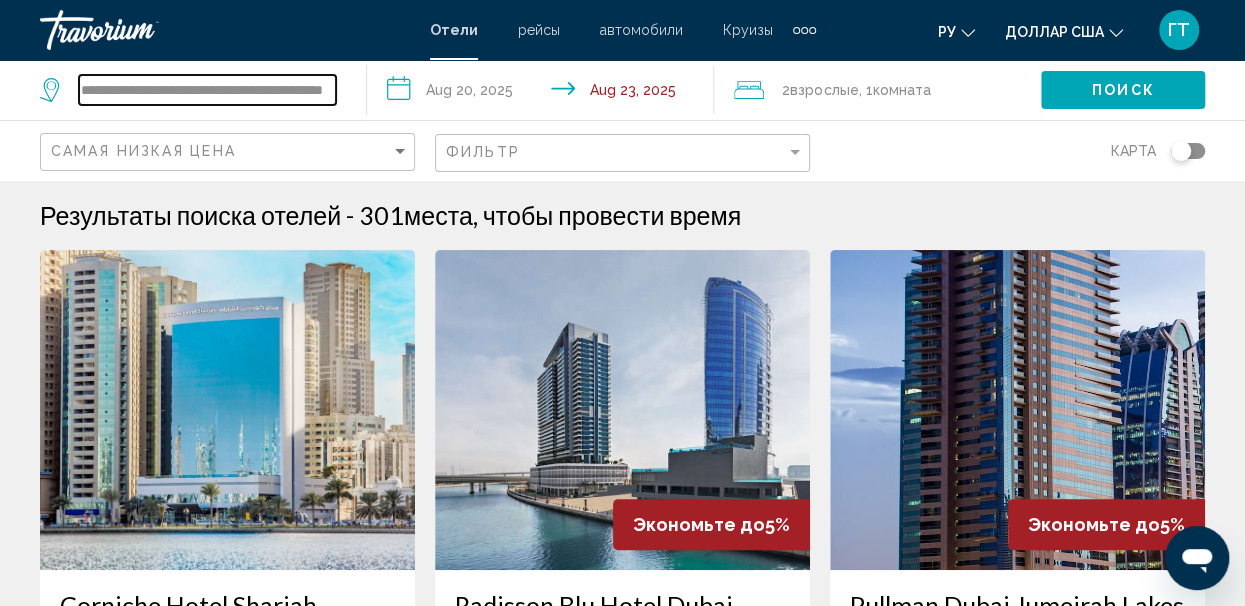 click on "**********" at bounding box center [207, 90] 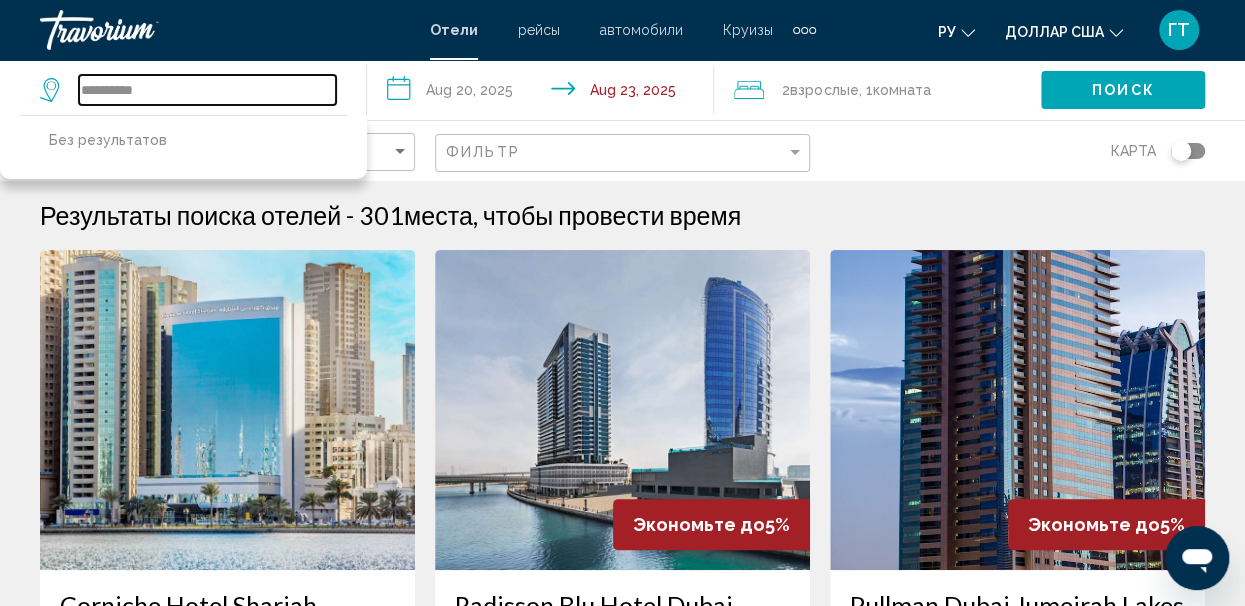 click on "**********" at bounding box center (207, 90) 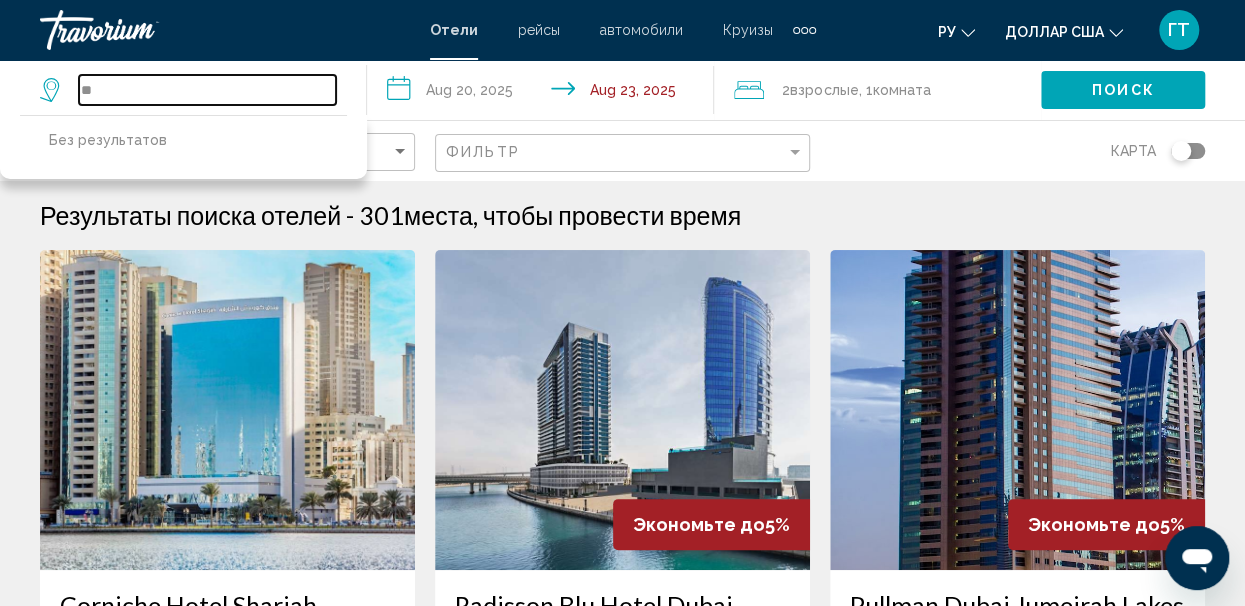 type on "*" 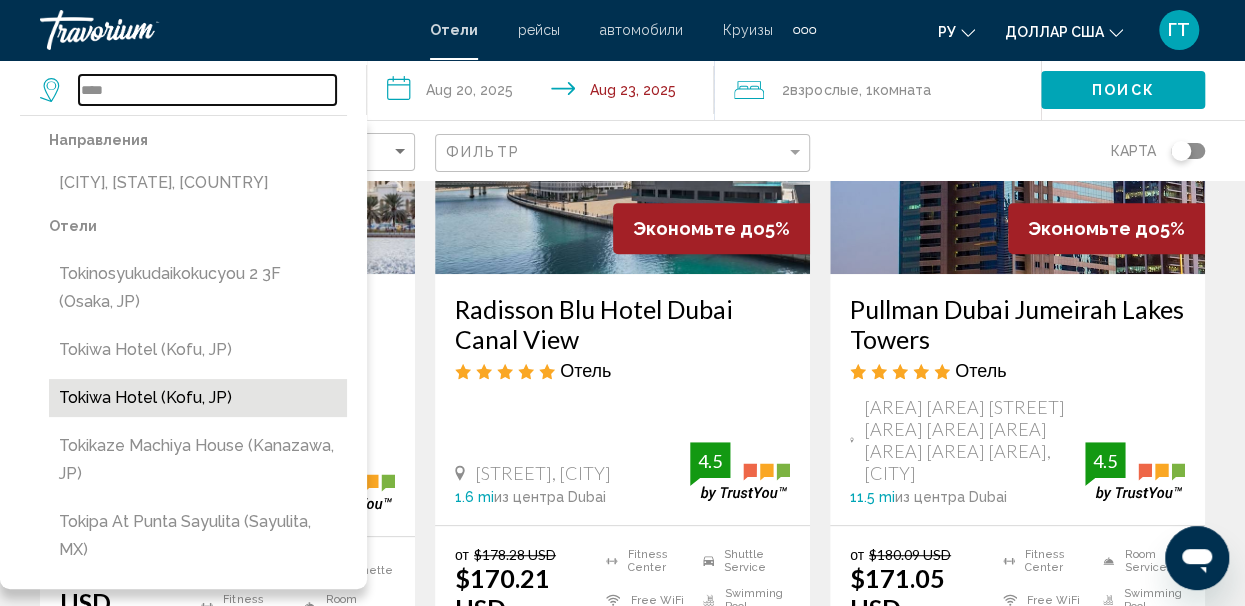 scroll, scrollTop: 297, scrollLeft: 0, axis: vertical 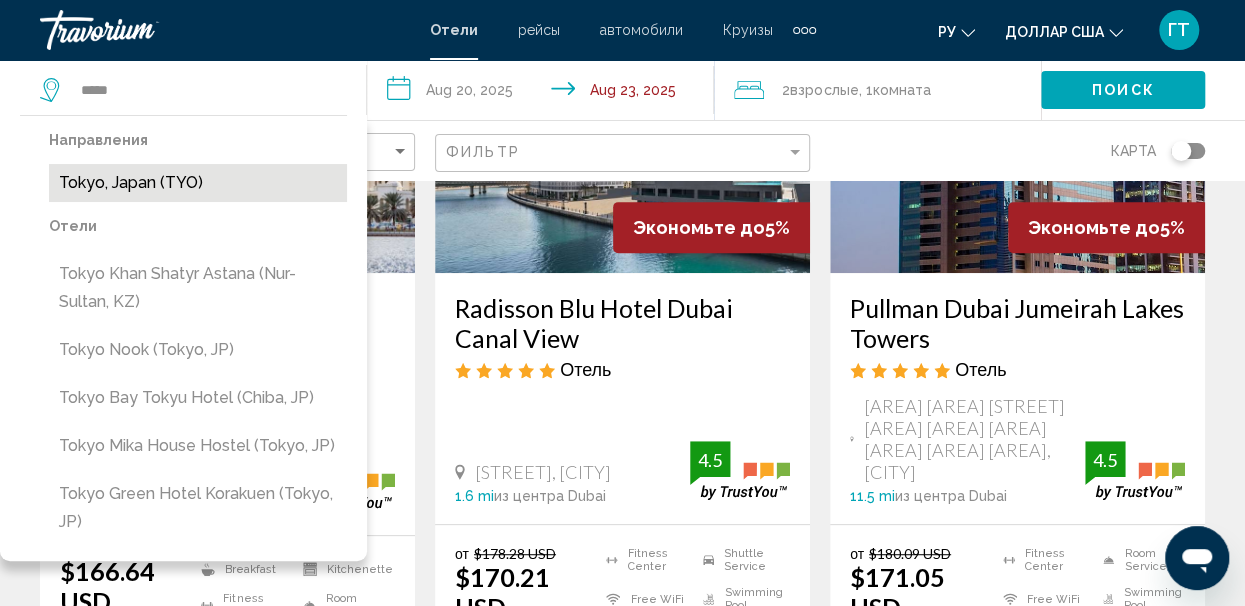 click on "Tokyo, Japan (TYO)" at bounding box center (198, 183) 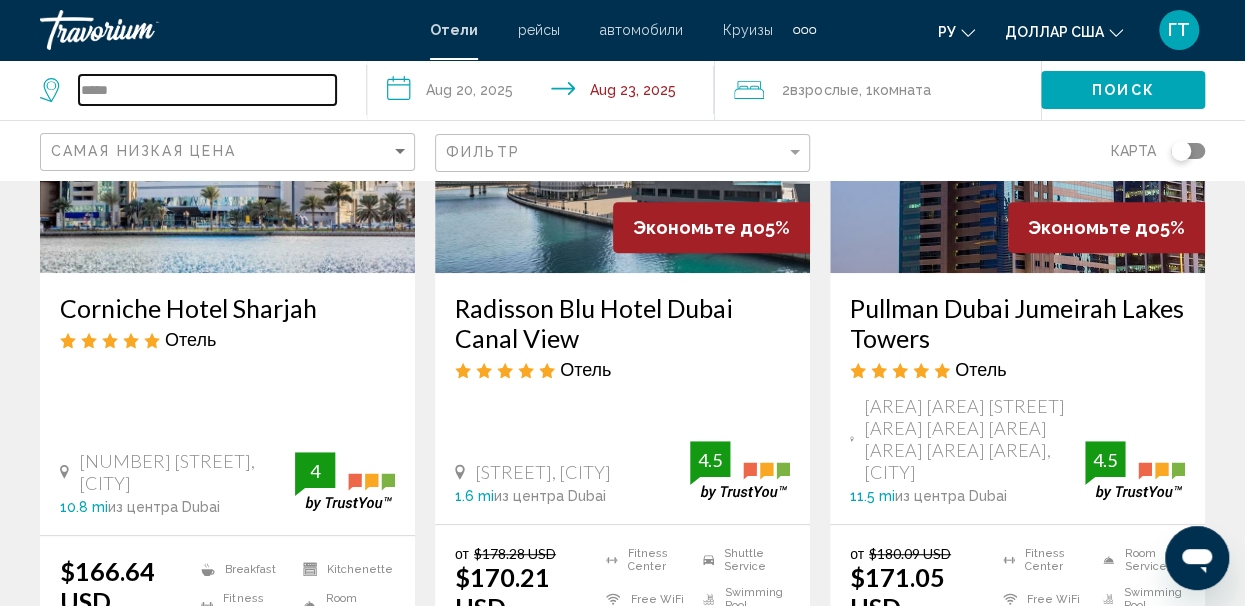 type on "**********" 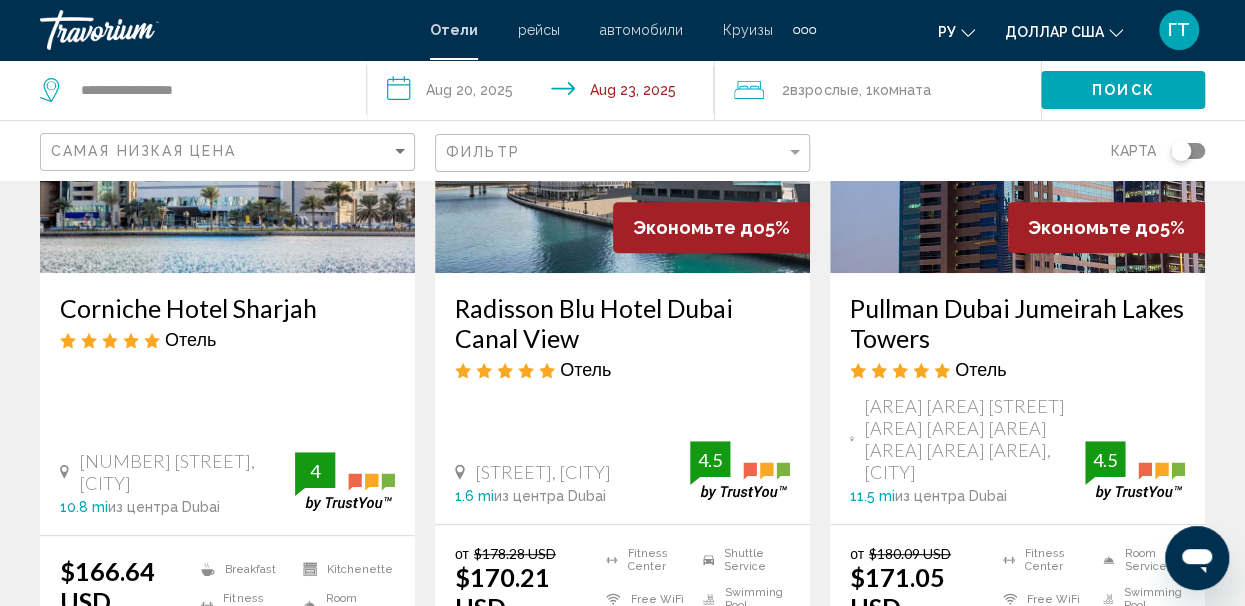 click on "**********" at bounding box center (544, 93) 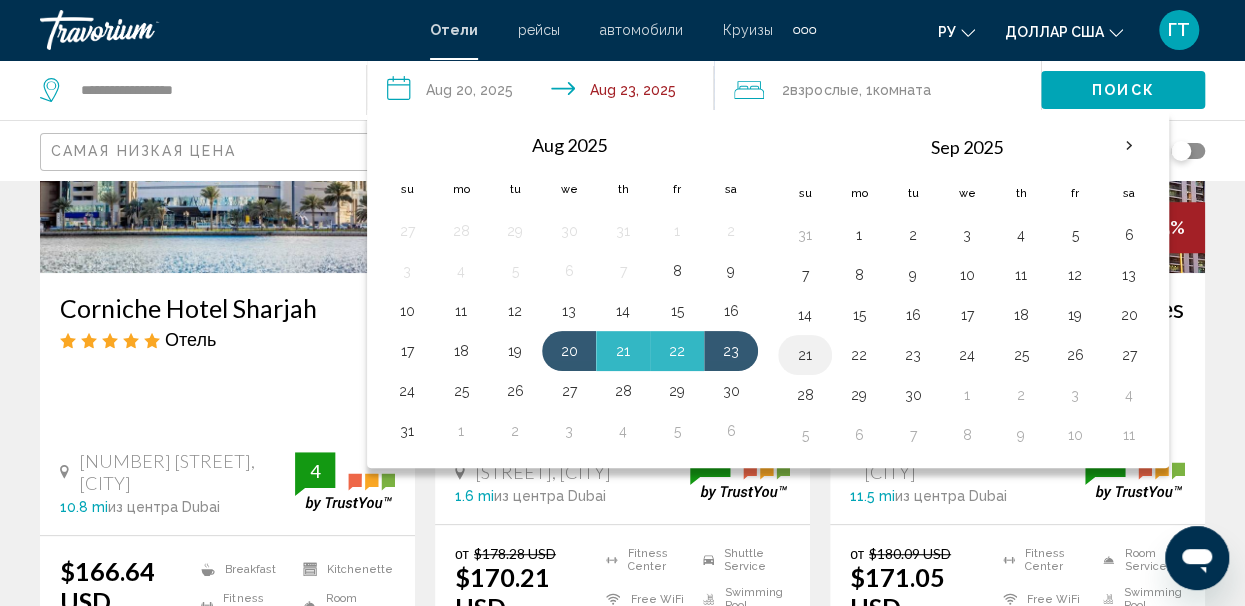 click on "21" at bounding box center (805, 355) 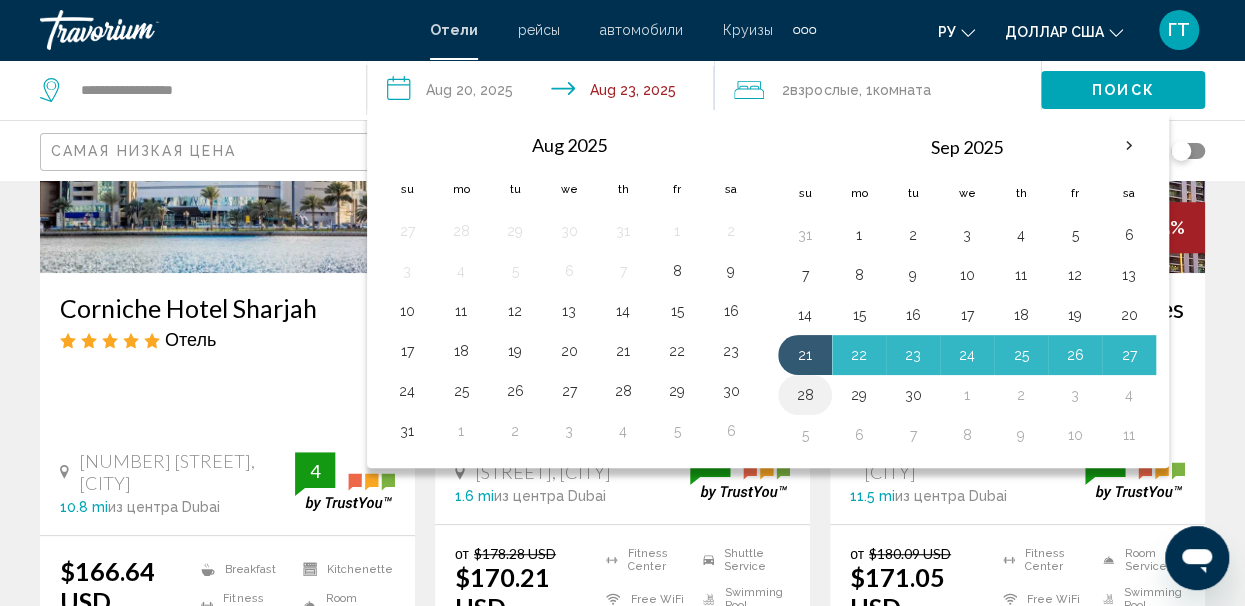 click on "28" at bounding box center (805, 395) 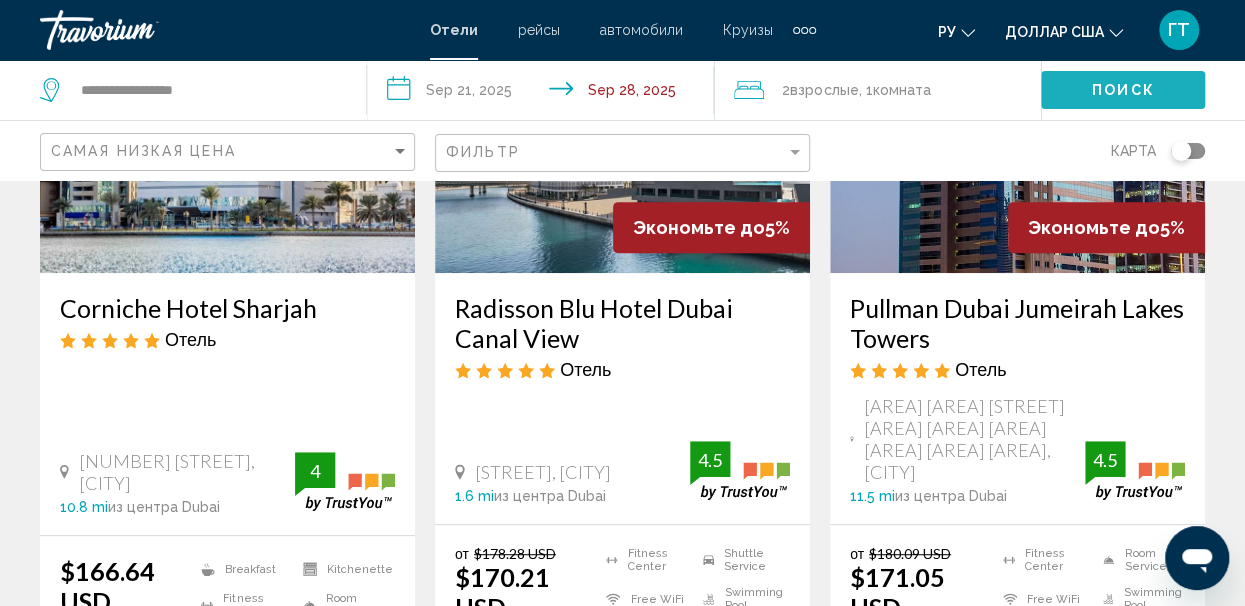 click on "Поиск" 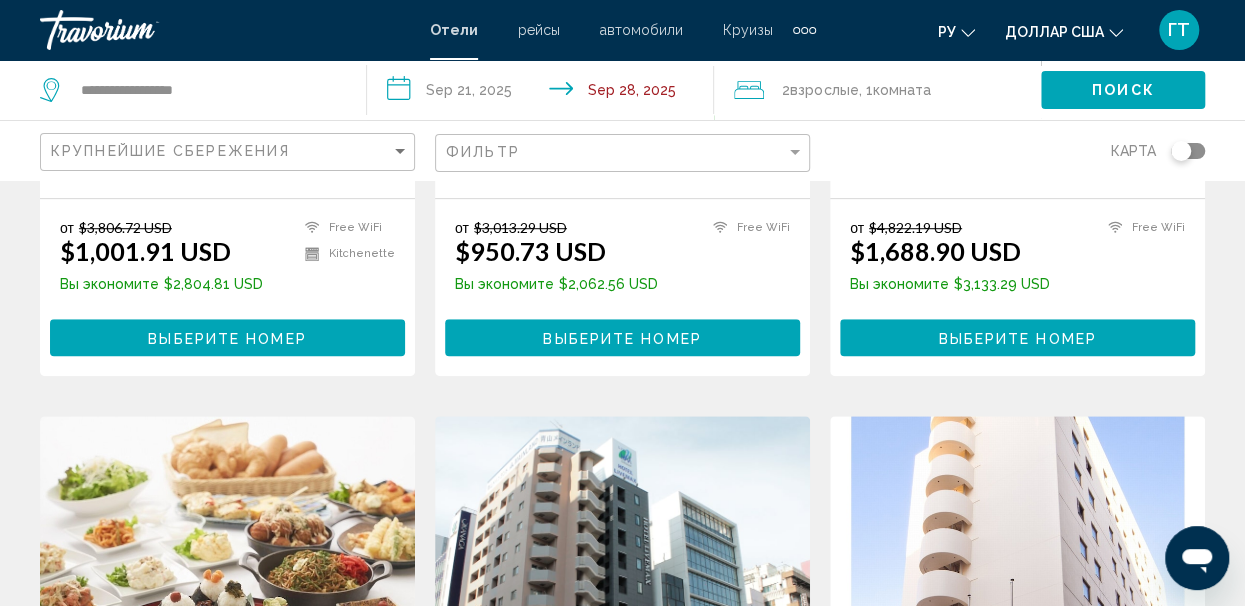scroll, scrollTop: 0, scrollLeft: 0, axis: both 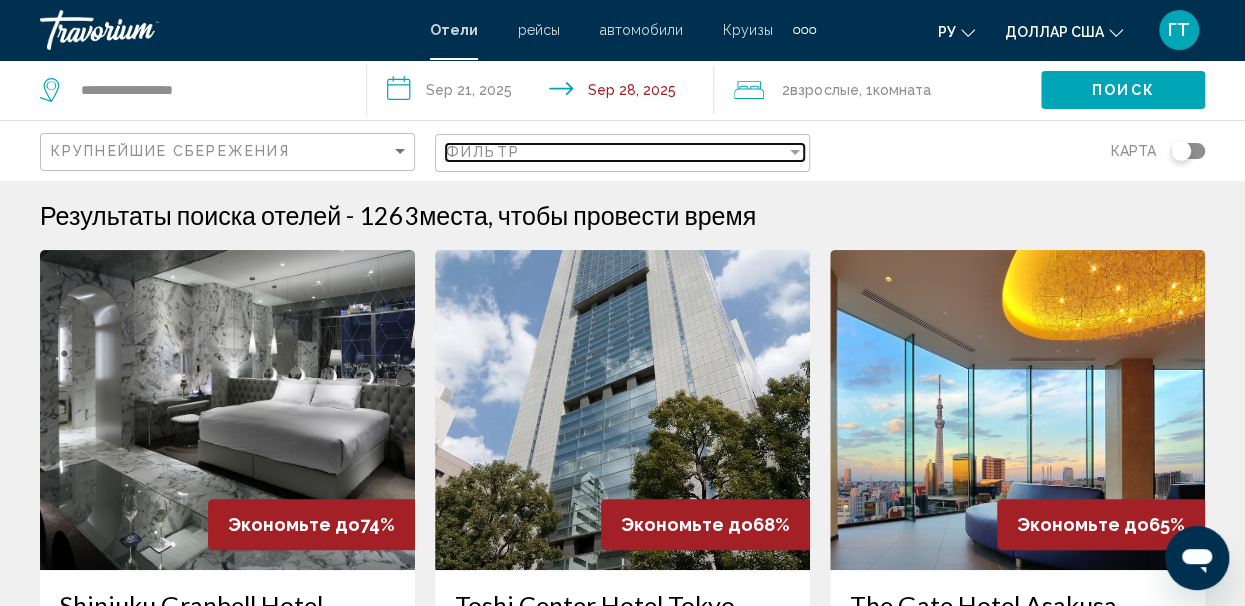 click at bounding box center (795, 152) 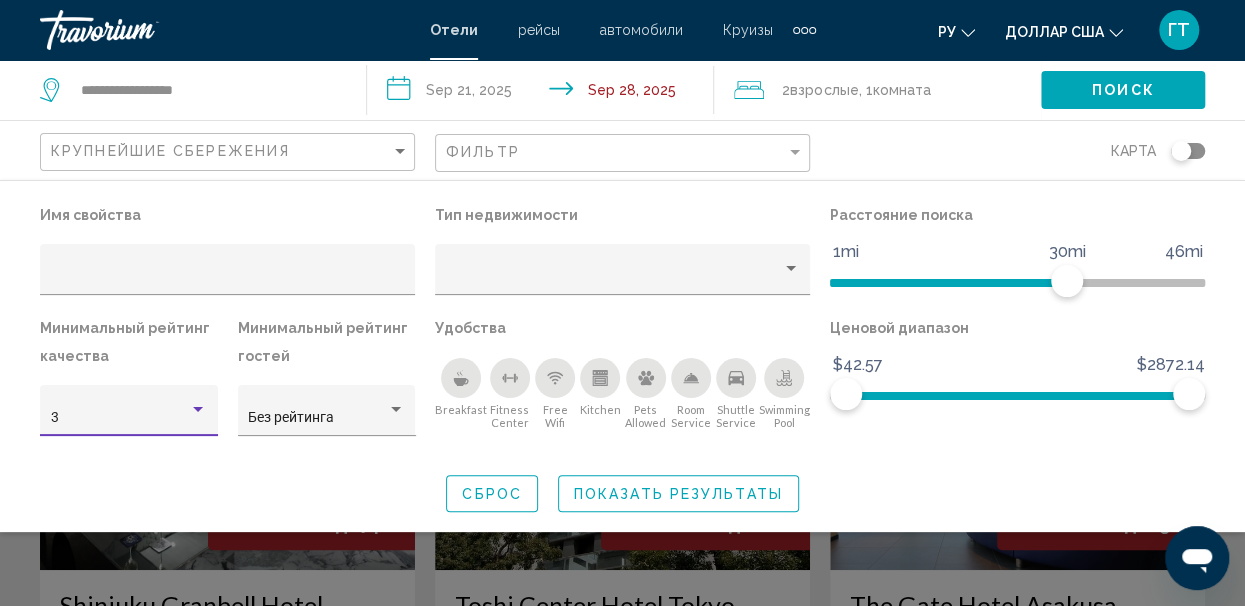 click at bounding box center [198, 409] 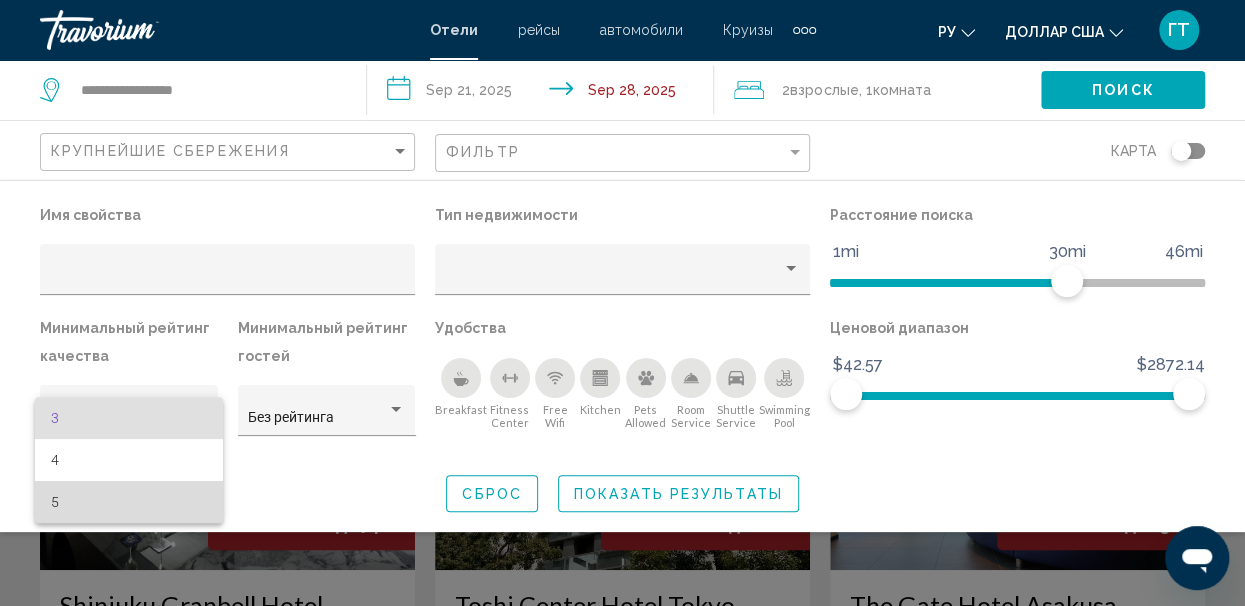 click on "5" at bounding box center (129, 502) 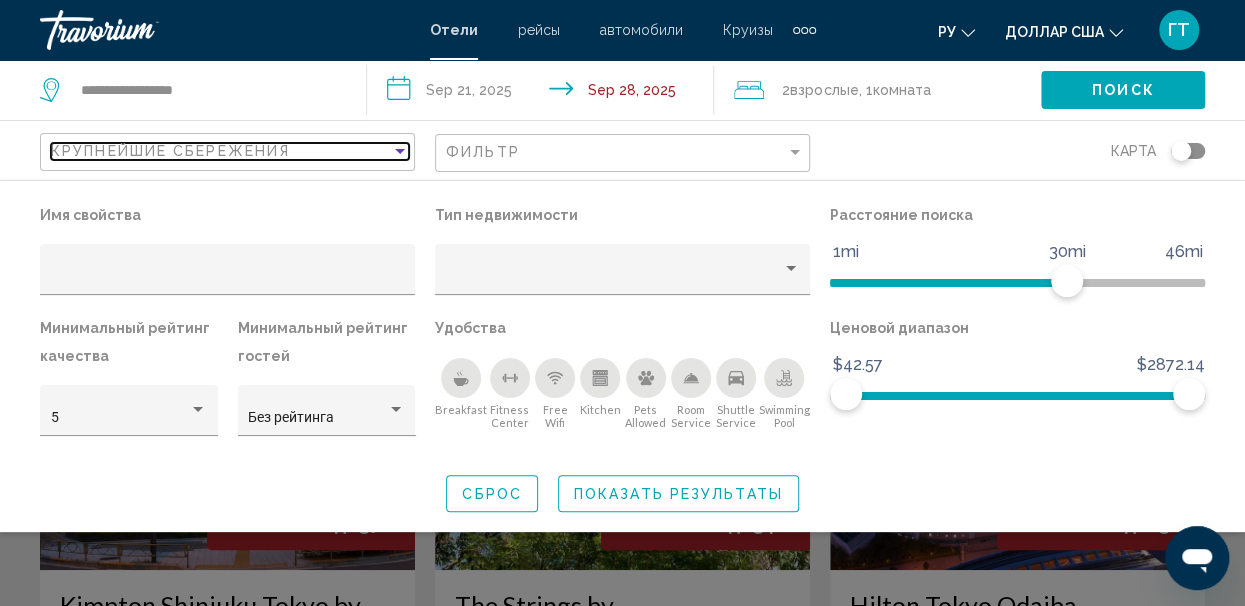 click on "Крупнейшие сбережения" at bounding box center [221, 151] 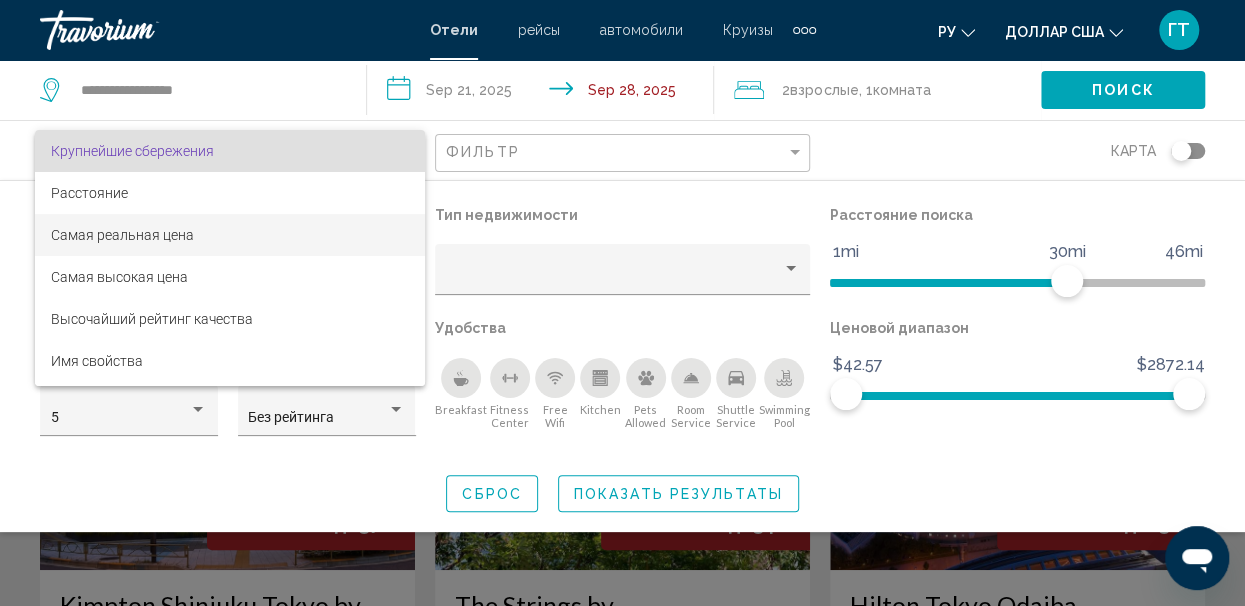 click on "Самая реальная цена" at bounding box center [230, 235] 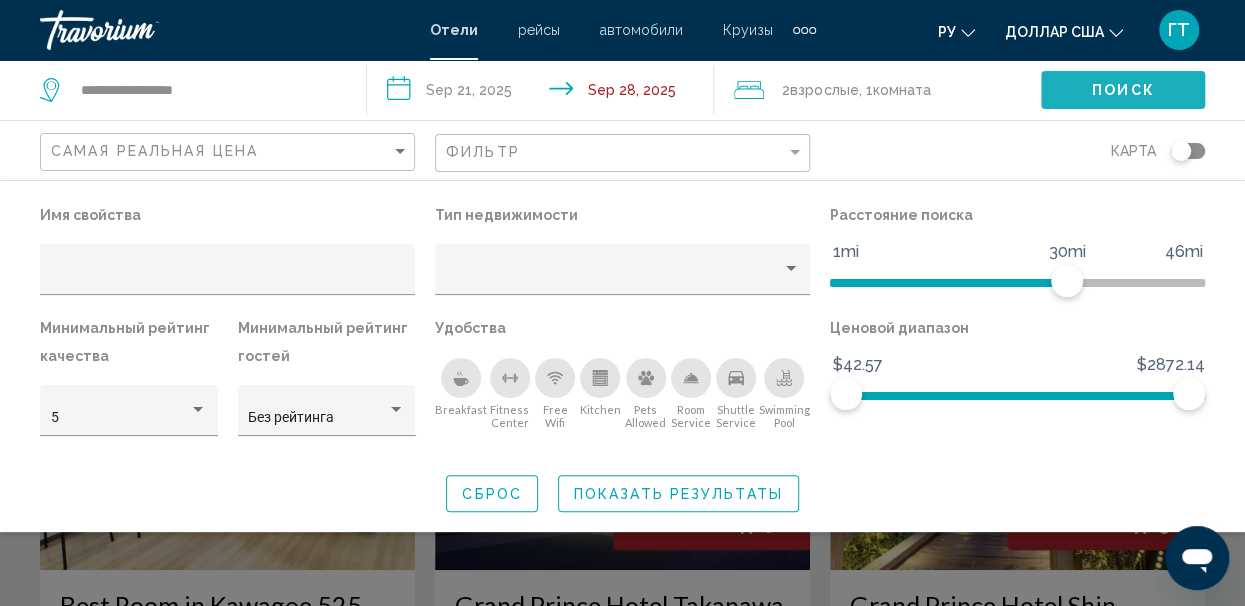 click on "Поиск" 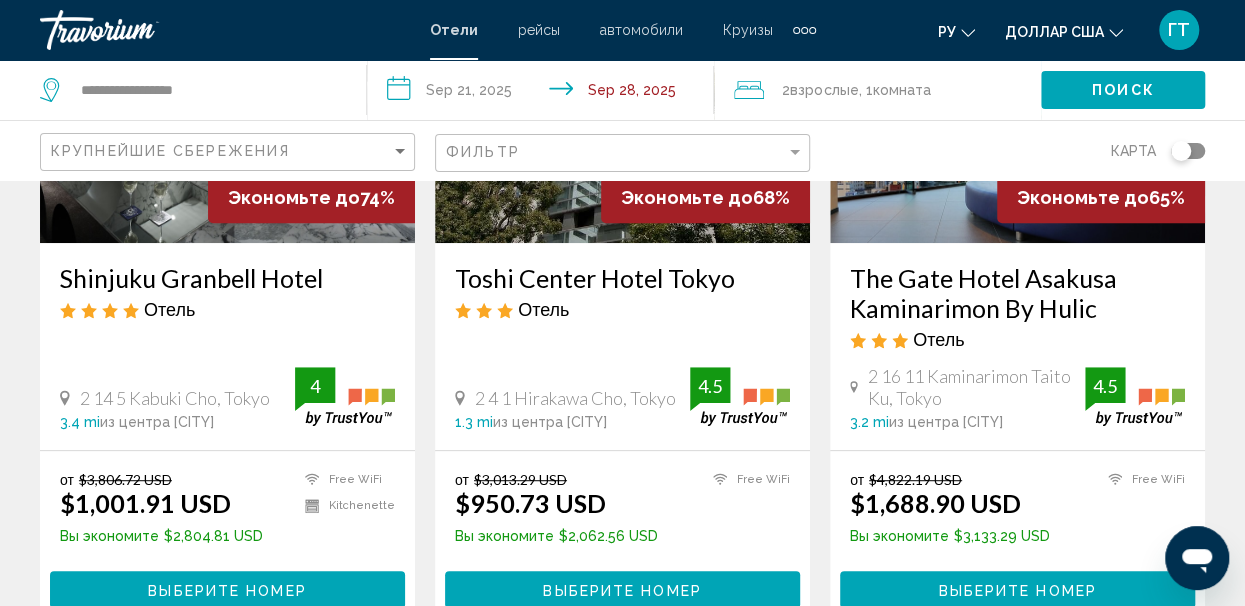 scroll, scrollTop: 386, scrollLeft: 0, axis: vertical 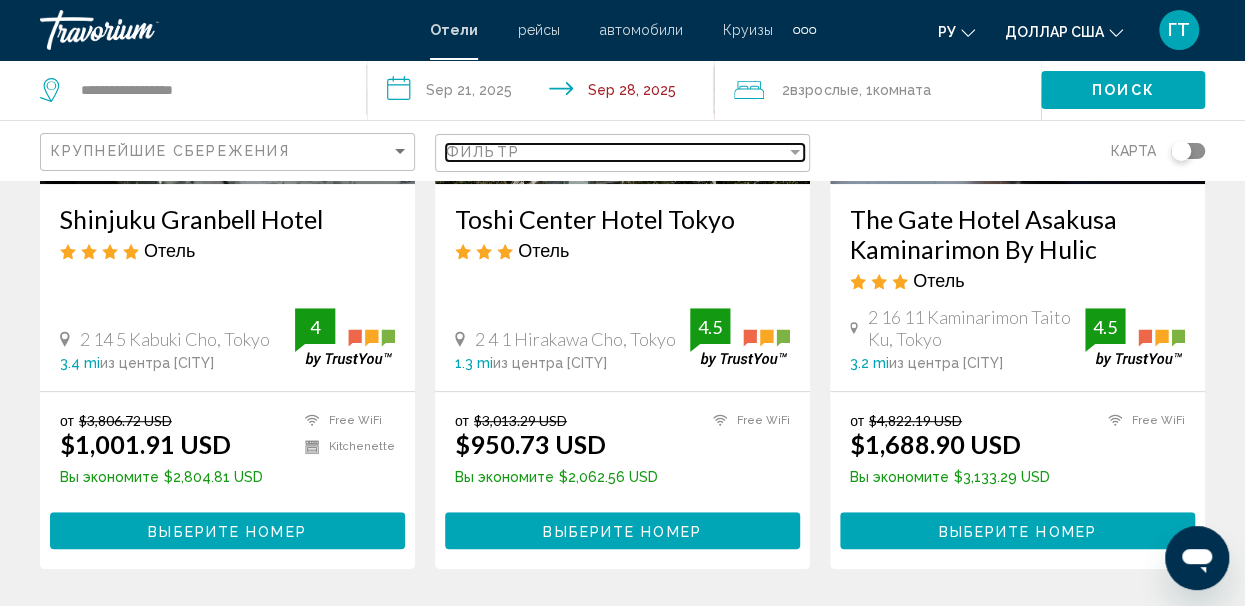 click on "Фильтр" at bounding box center (616, 152) 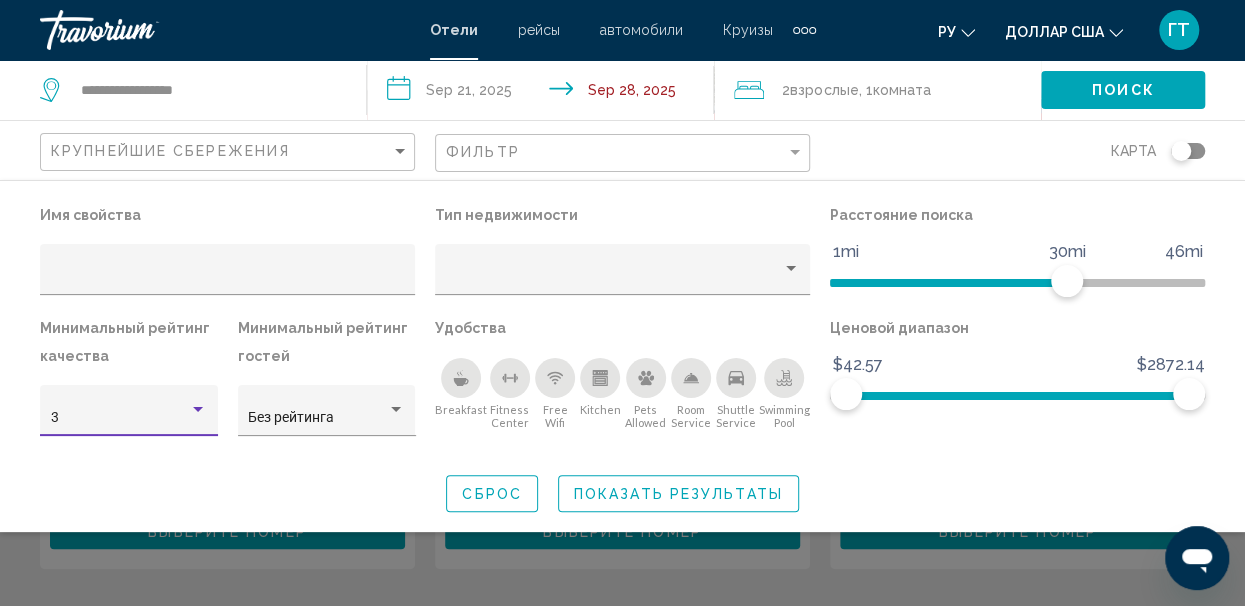 click at bounding box center [198, 410] 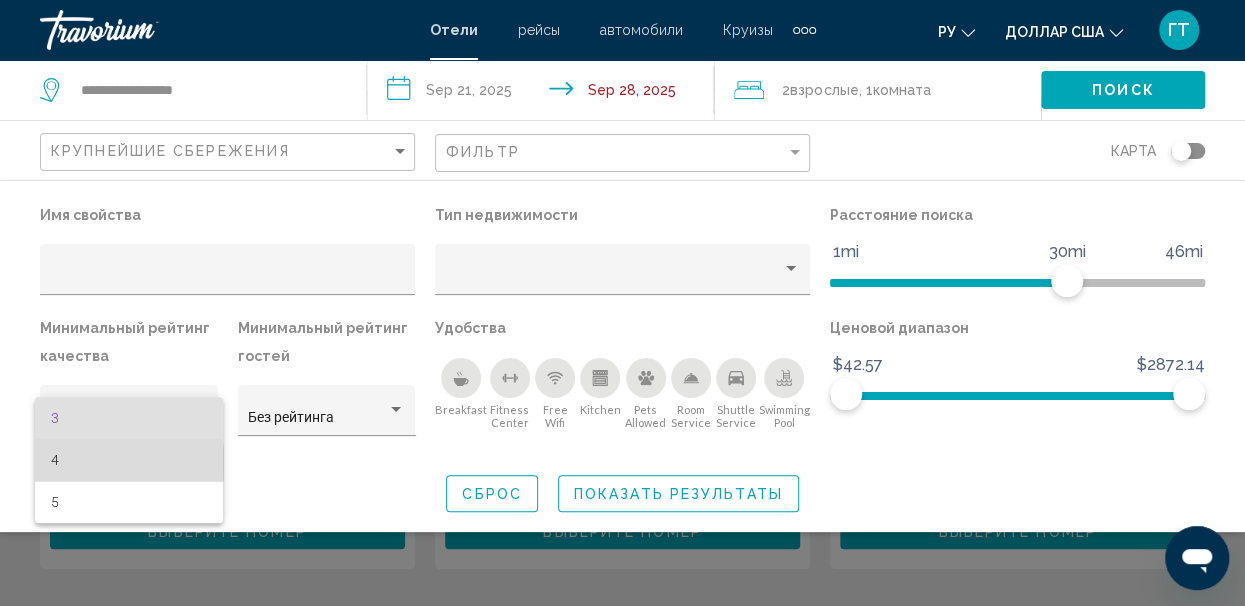 click on "4" at bounding box center (129, 460) 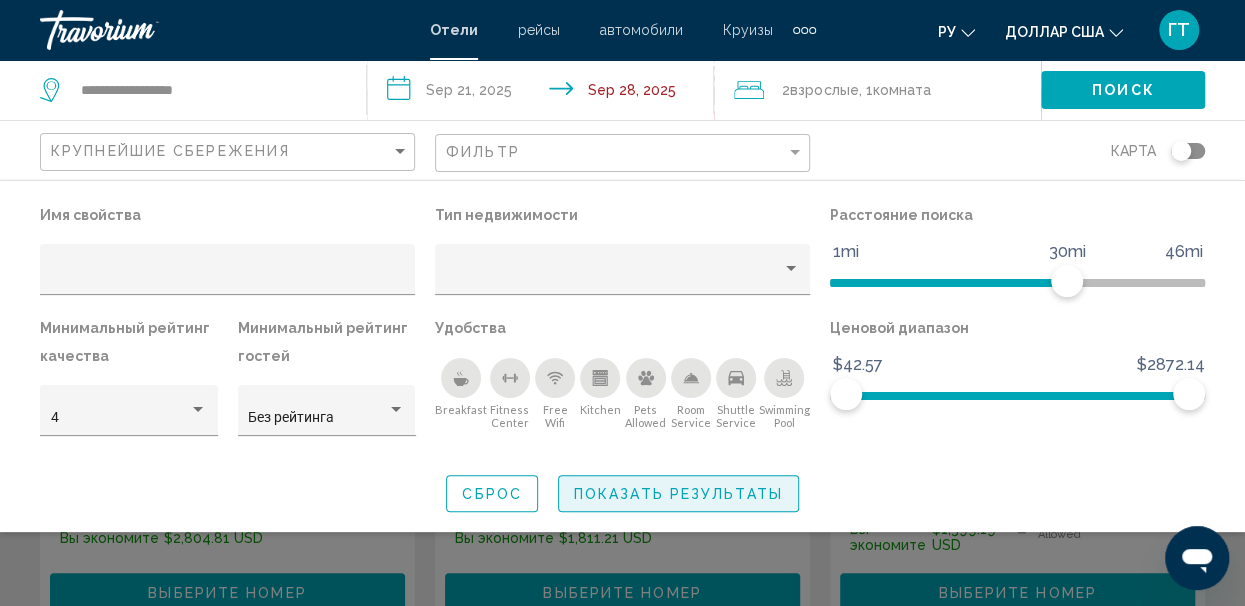click on "Показать результаты" 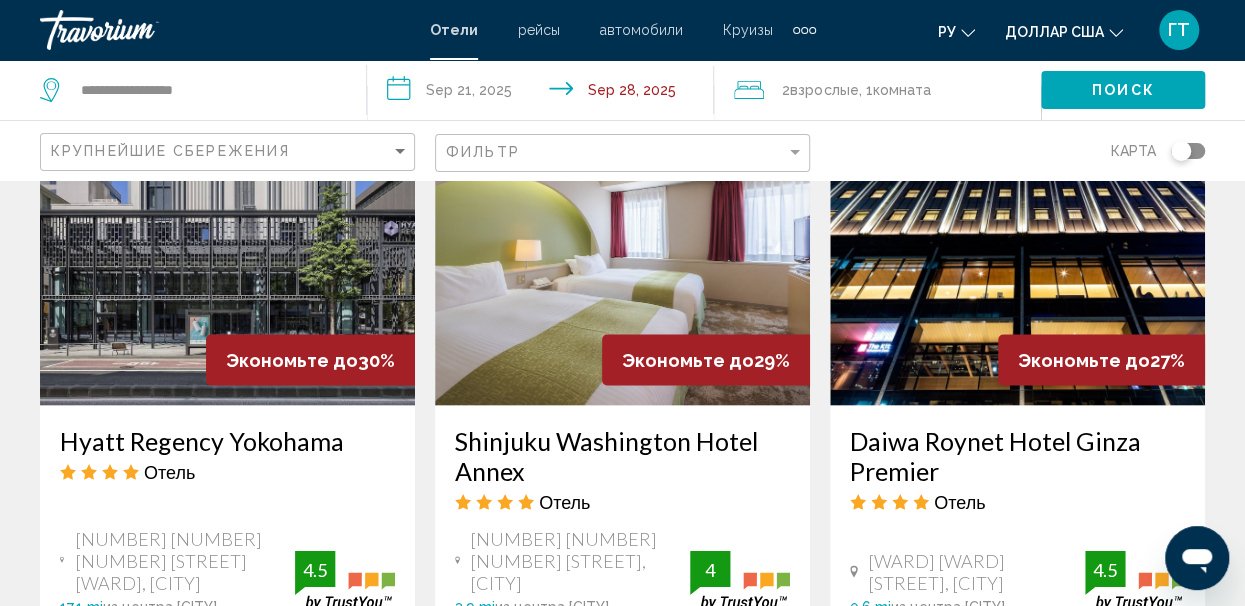scroll, scrollTop: 1770, scrollLeft: 0, axis: vertical 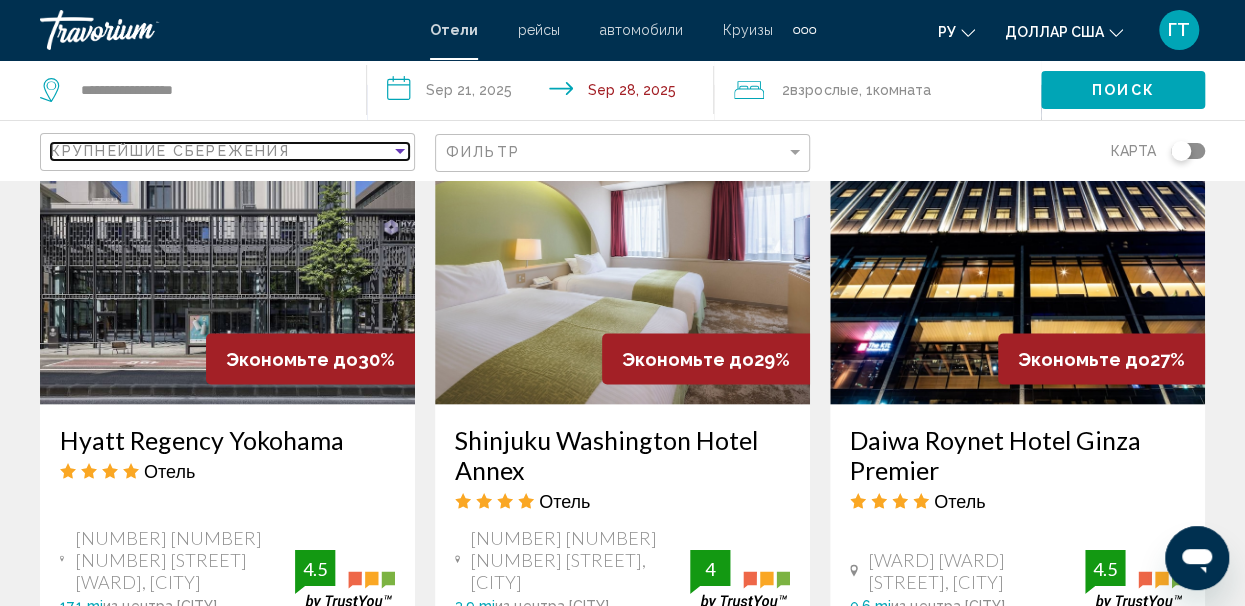 click on "Крупнейшие сбережения" at bounding box center (221, 151) 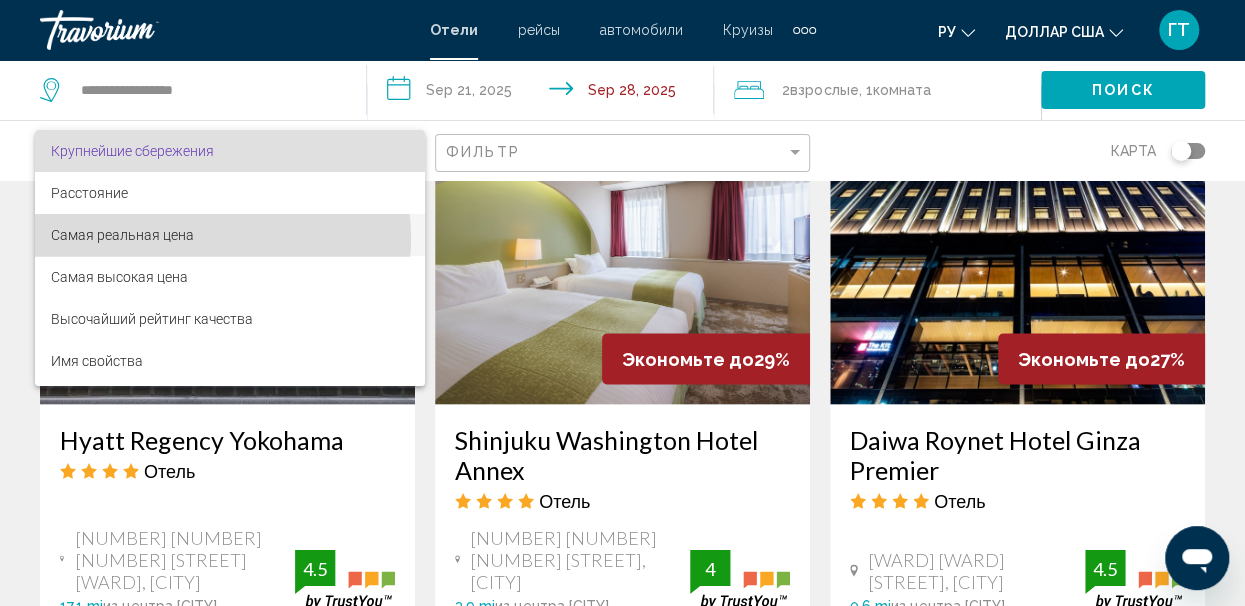 click on "Самая реальная цена" at bounding box center [122, 235] 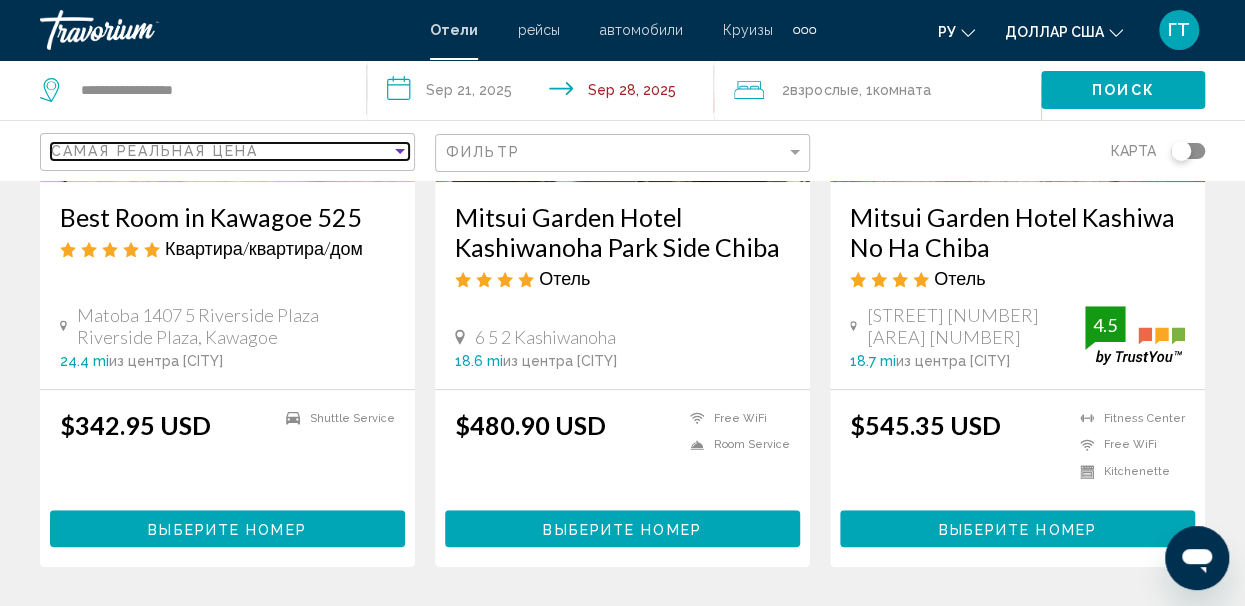 scroll, scrollTop: 389, scrollLeft: 0, axis: vertical 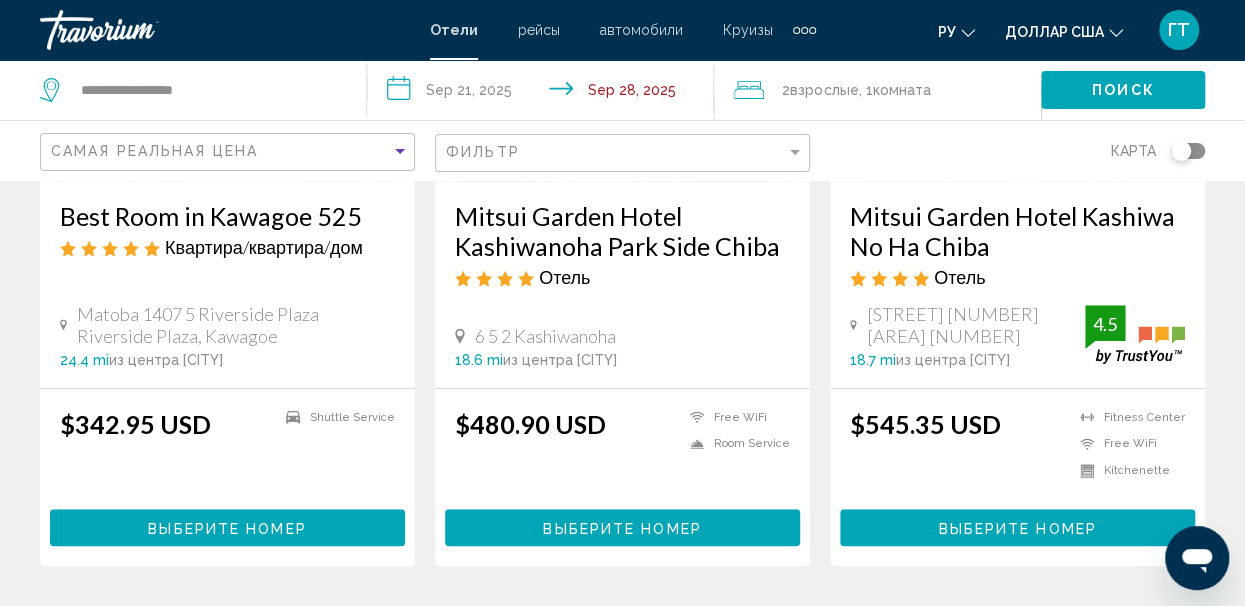 click on "Выберите номер" at bounding box center [622, 528] 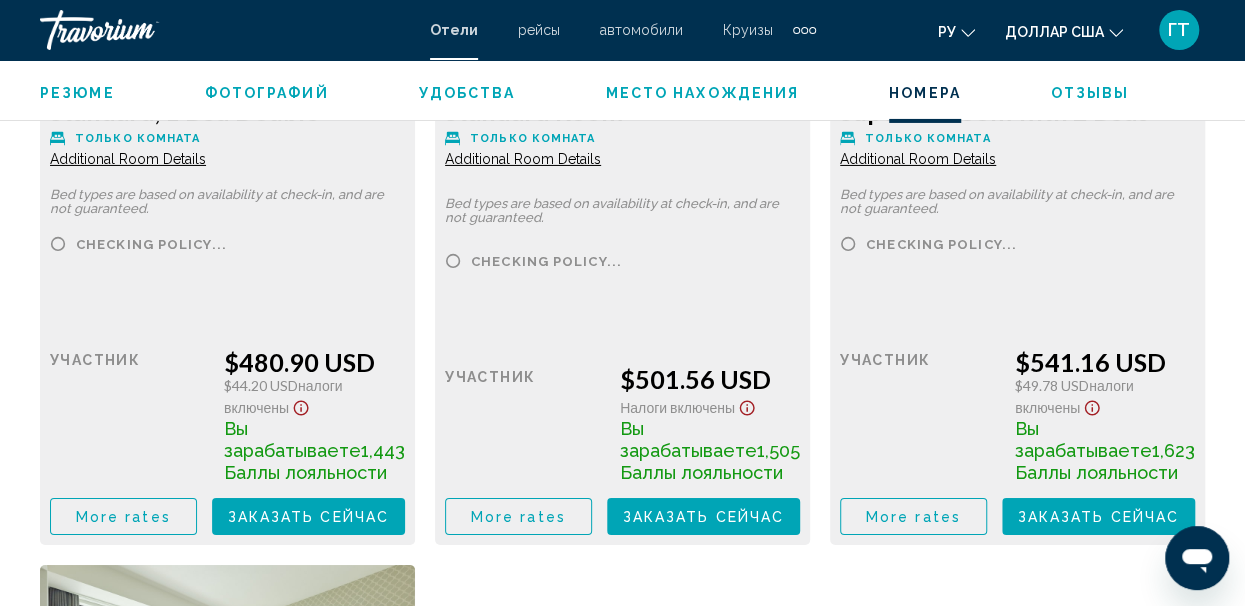 scroll, scrollTop: 3348, scrollLeft: 0, axis: vertical 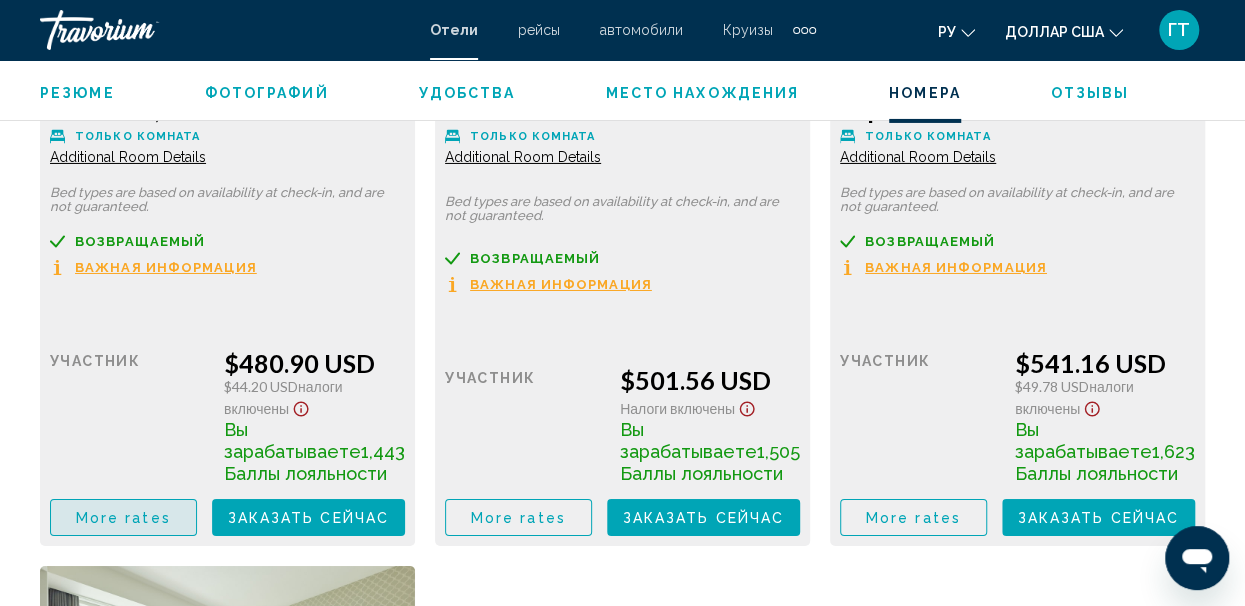 click on "More rates" at bounding box center [123, 518] 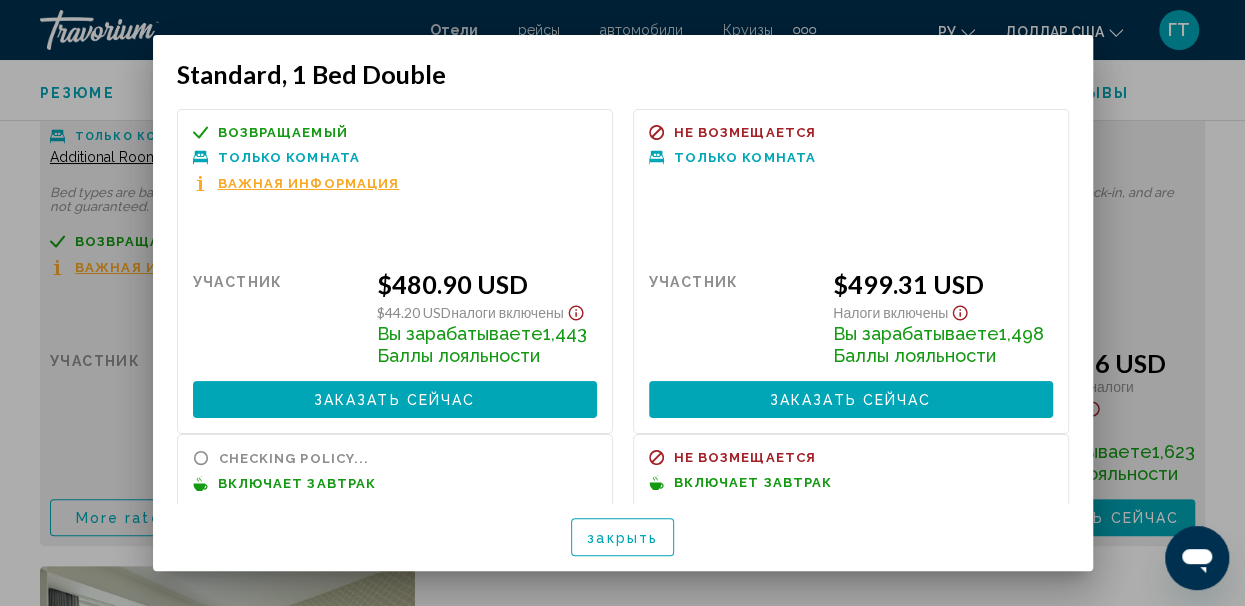 scroll, scrollTop: 0, scrollLeft: 0, axis: both 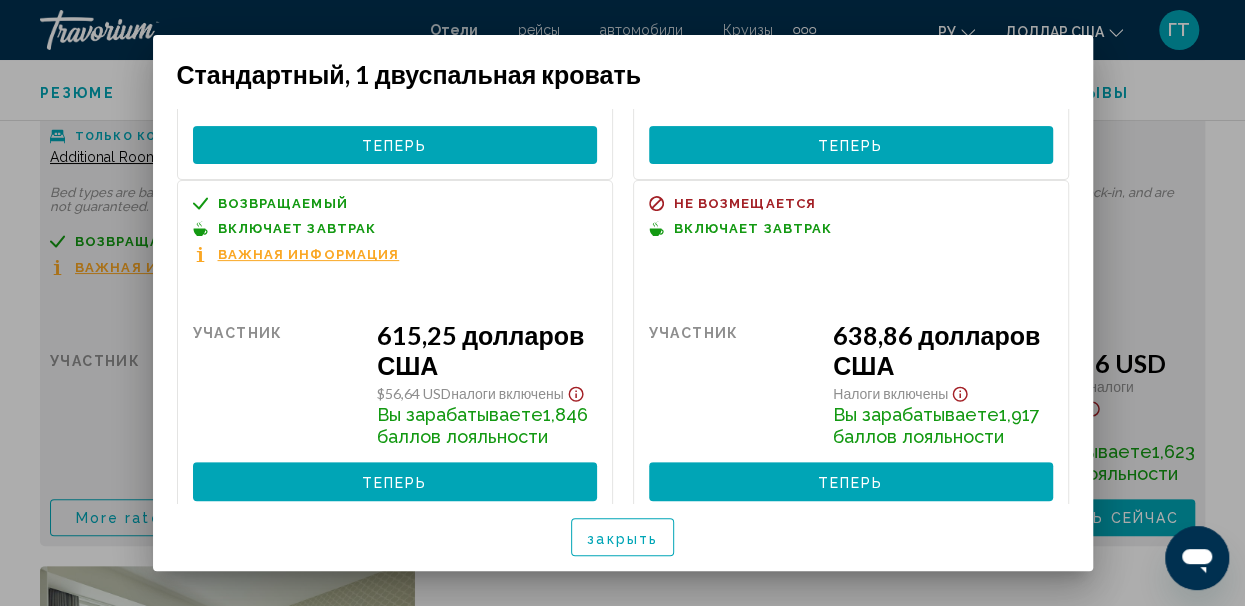 click at bounding box center (622, 303) 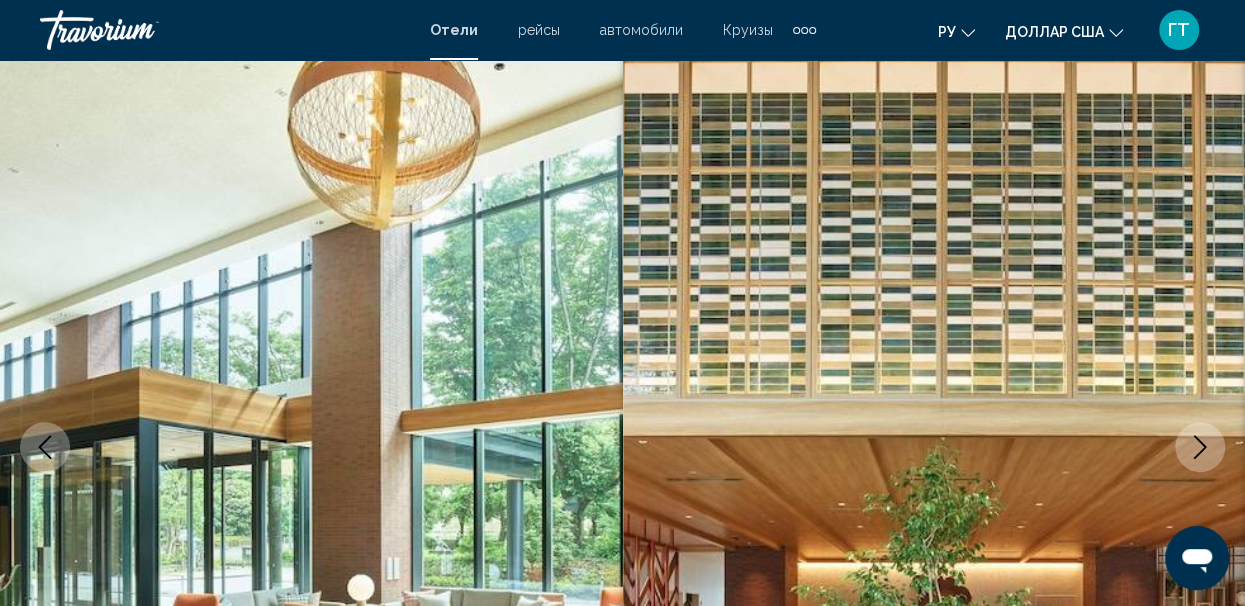 scroll, scrollTop: 0, scrollLeft: 0, axis: both 